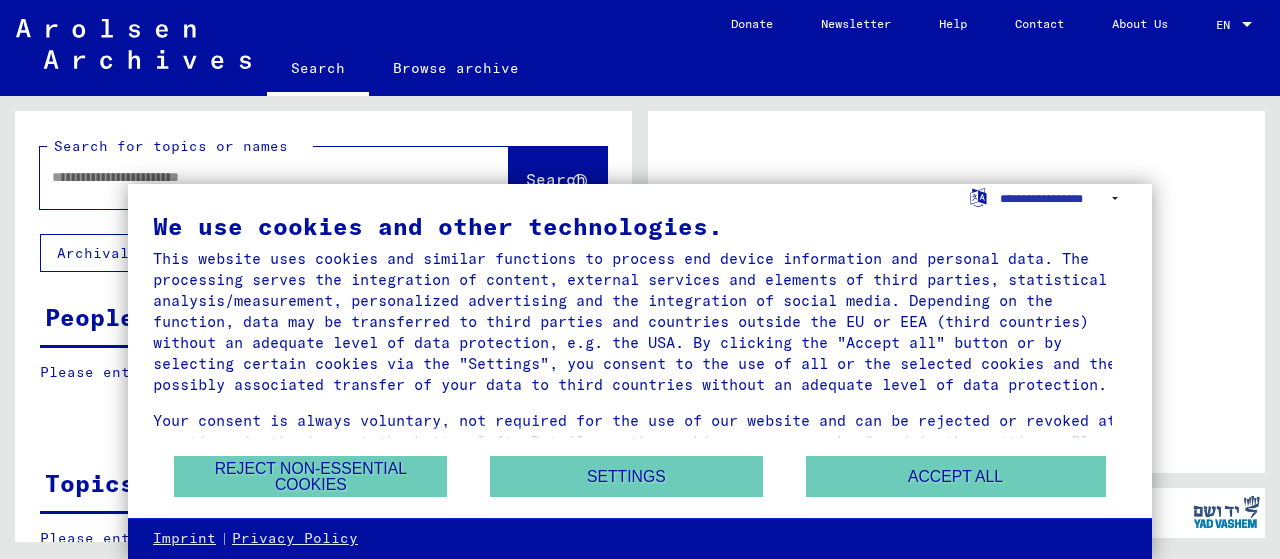 scroll, scrollTop: 0, scrollLeft: 0, axis: both 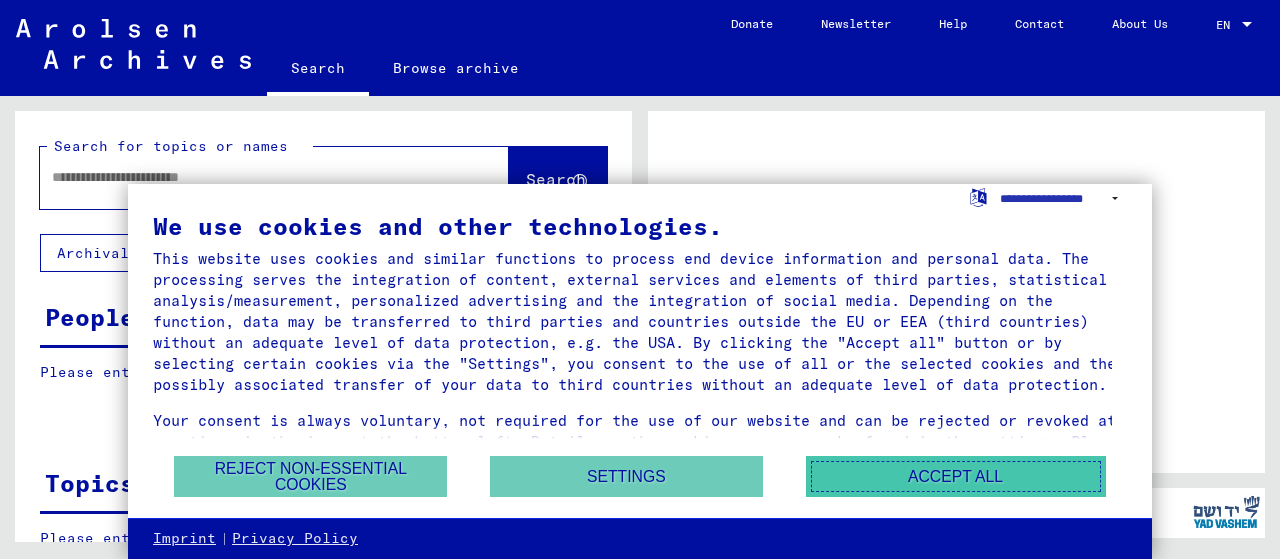 click on "Accept all" at bounding box center [956, 476] 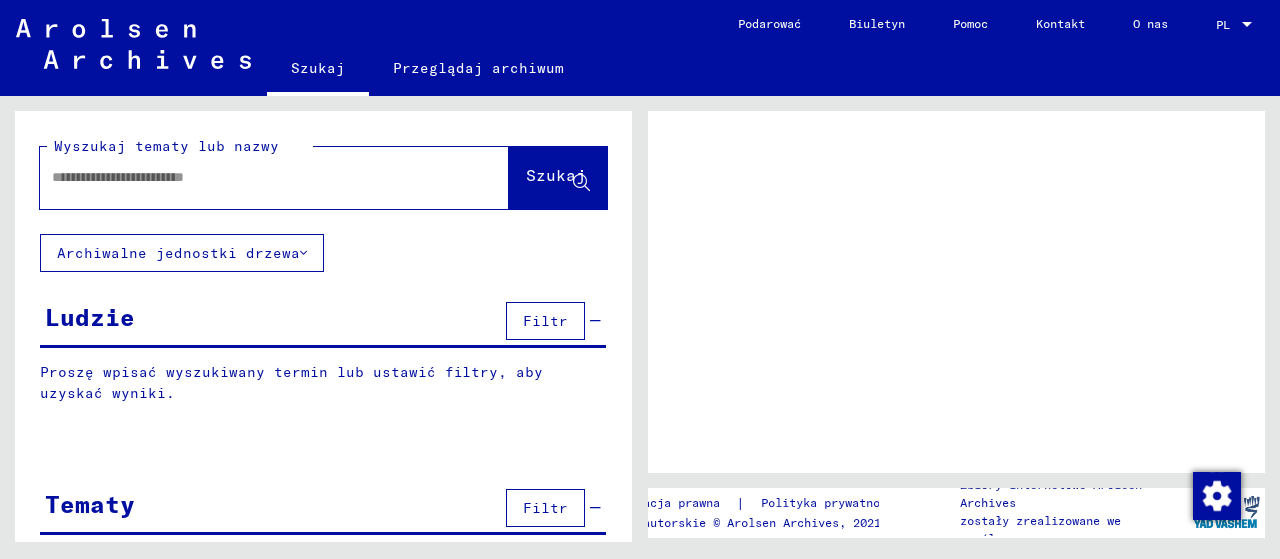 click at bounding box center (256, 177) 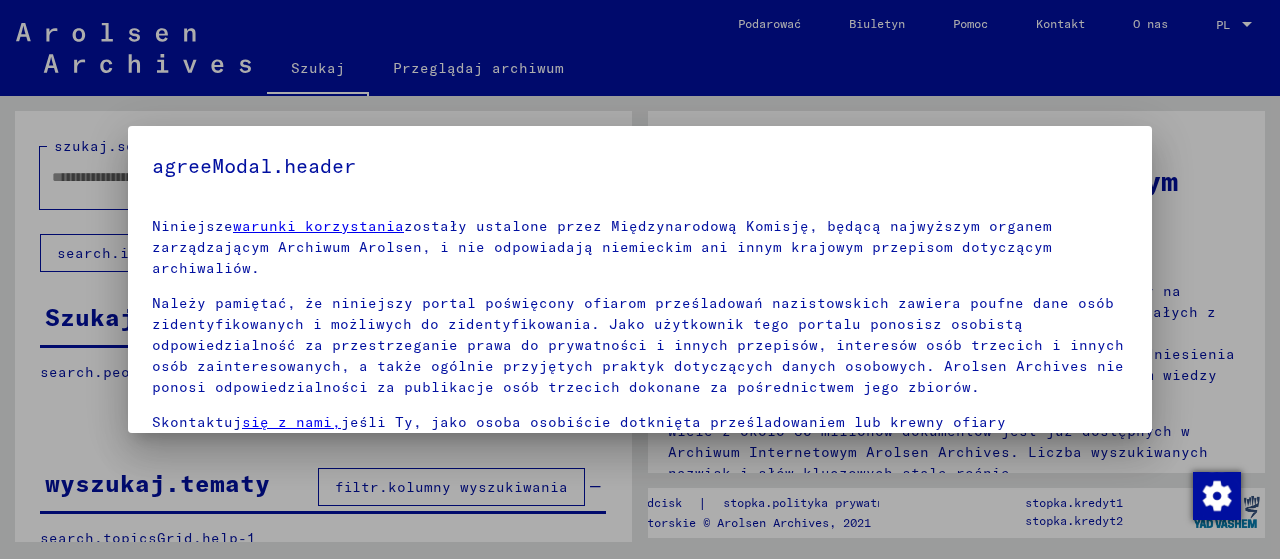 scroll, scrollTop: 72, scrollLeft: 0, axis: vertical 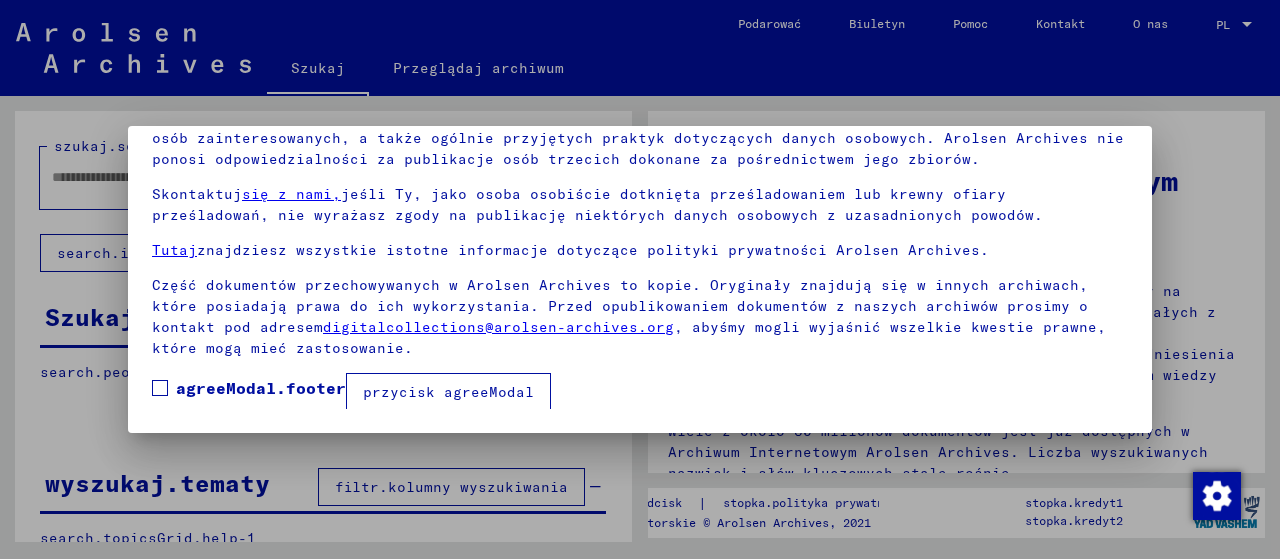 click on "przycisk agreeModal" at bounding box center [448, 392] 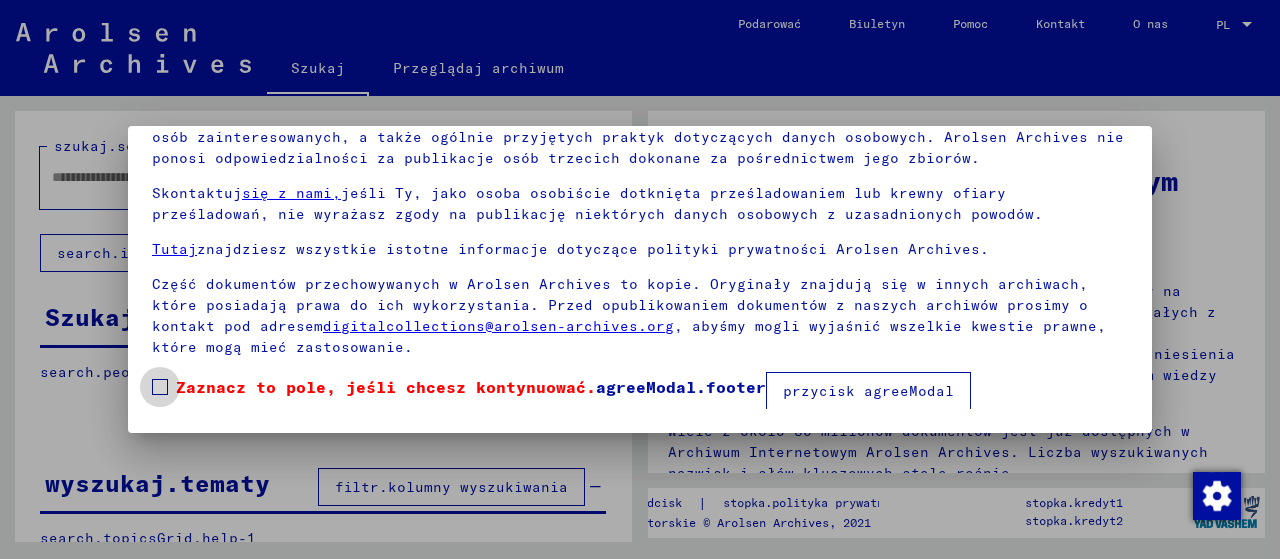 click at bounding box center [160, 387] 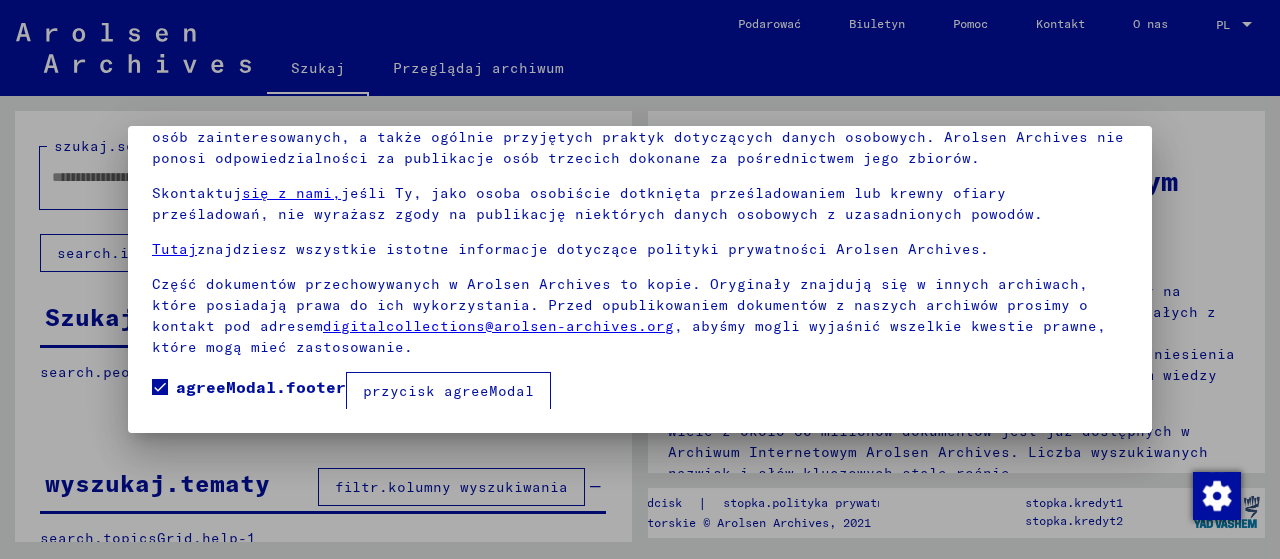 click on "przycisk agreeModal" at bounding box center (448, 391) 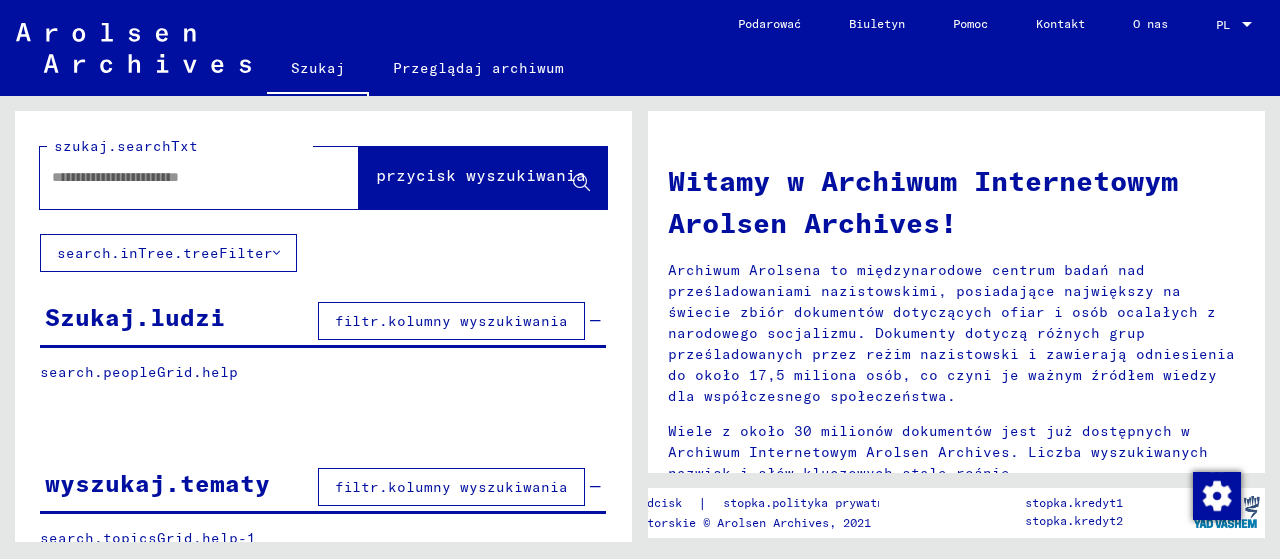 click at bounding box center [175, 177] 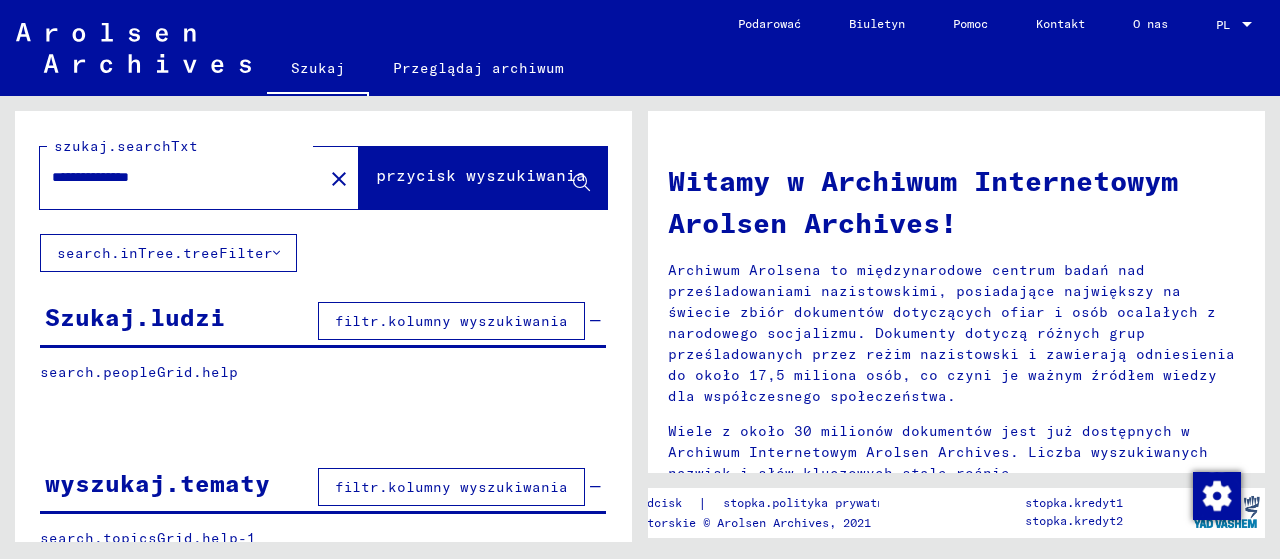 type on "**********" 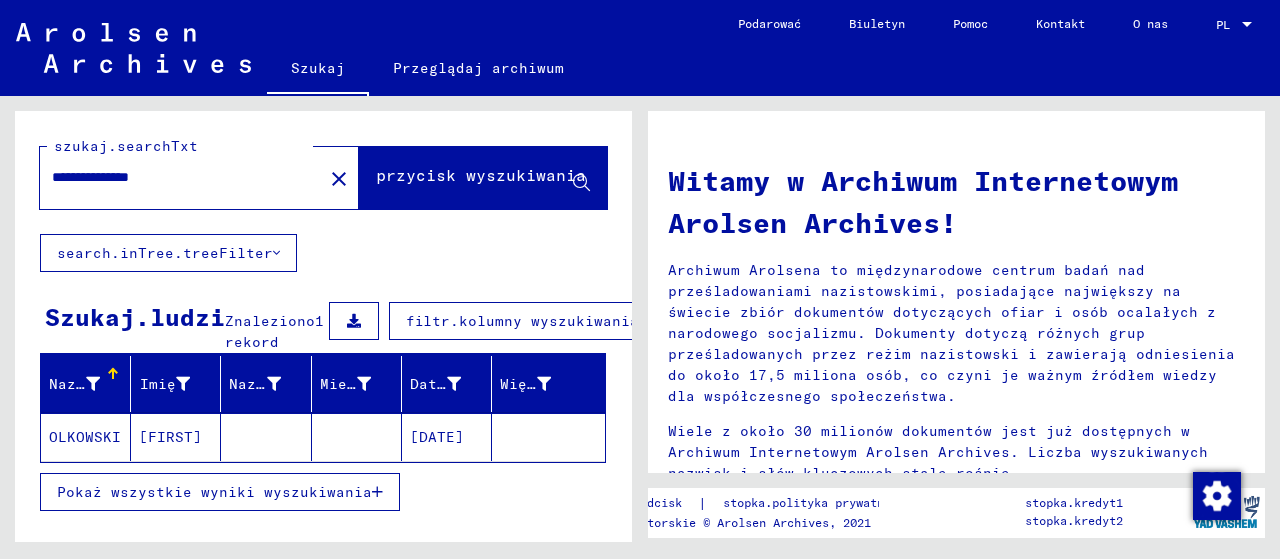click on "[FIRST]" 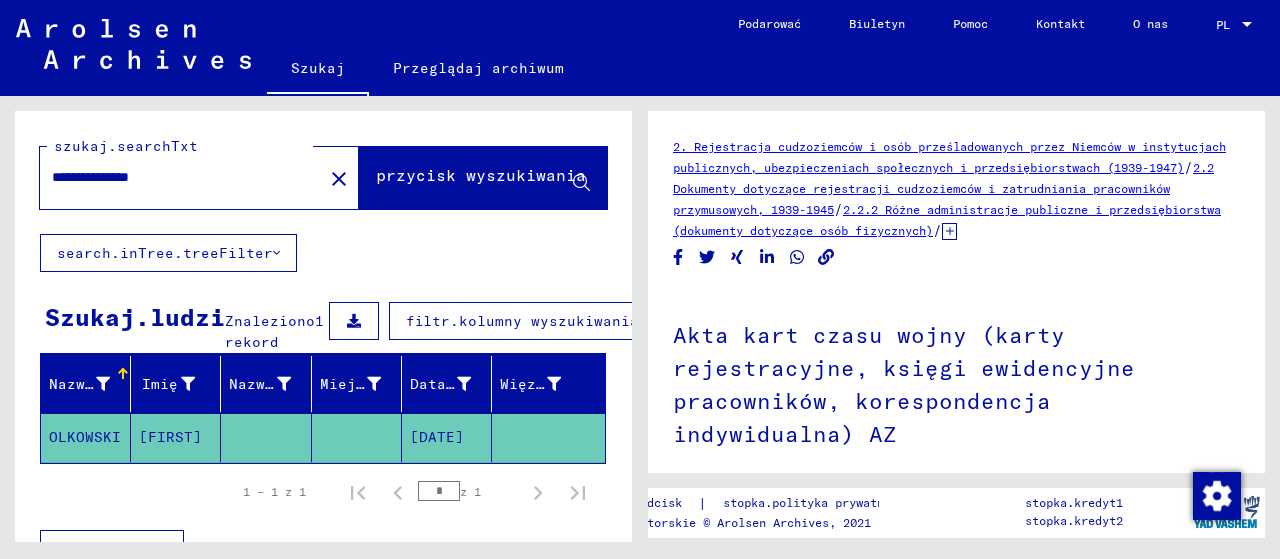 scroll, scrollTop: 0, scrollLeft: 0, axis: both 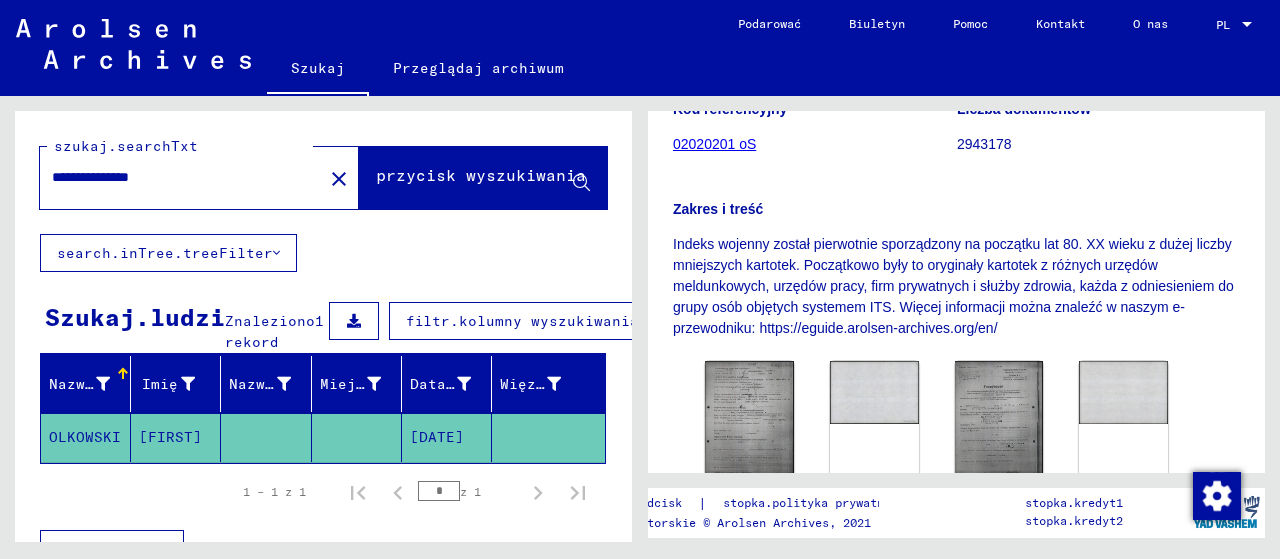 click on "02020201 oS" 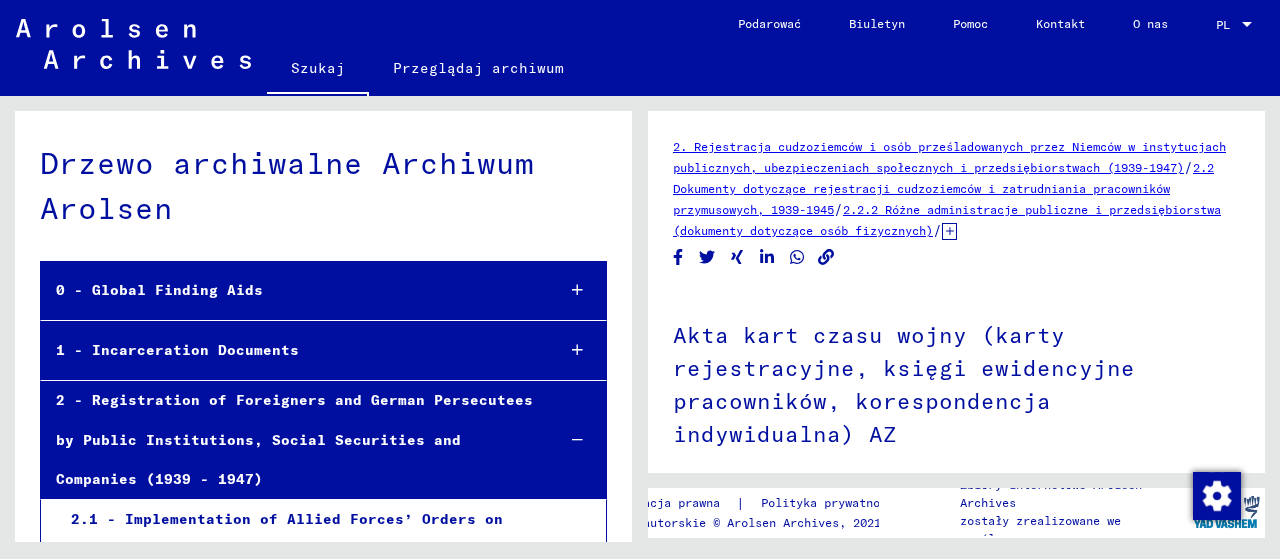 scroll, scrollTop: 139050, scrollLeft: 0, axis: vertical 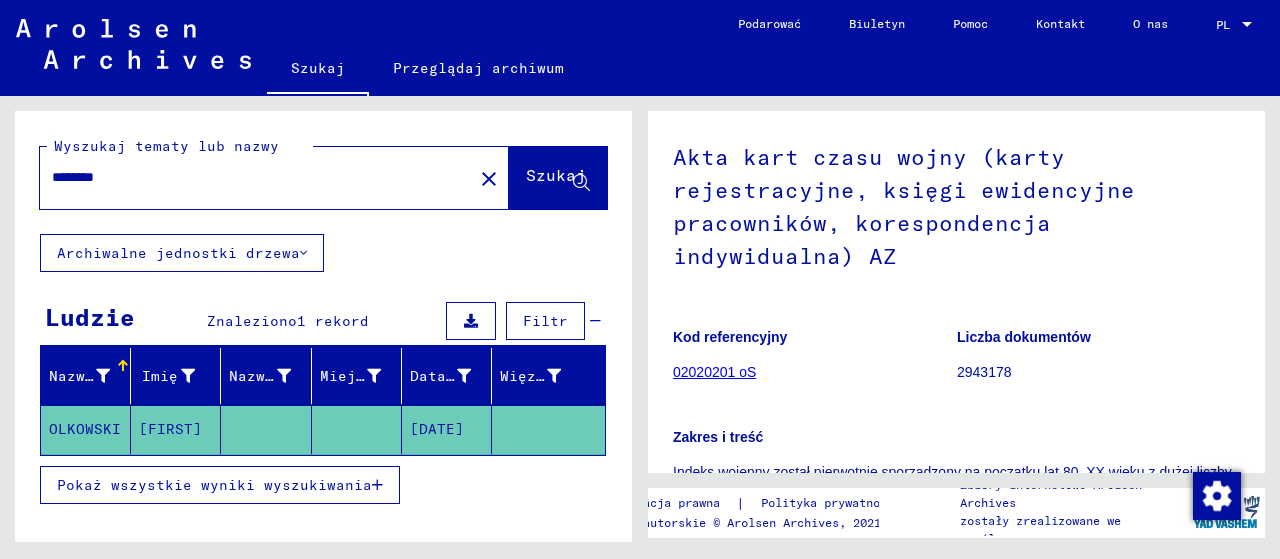 click on "Pokaż wszystkie wyniki wyszukiwania" at bounding box center (214, 485) 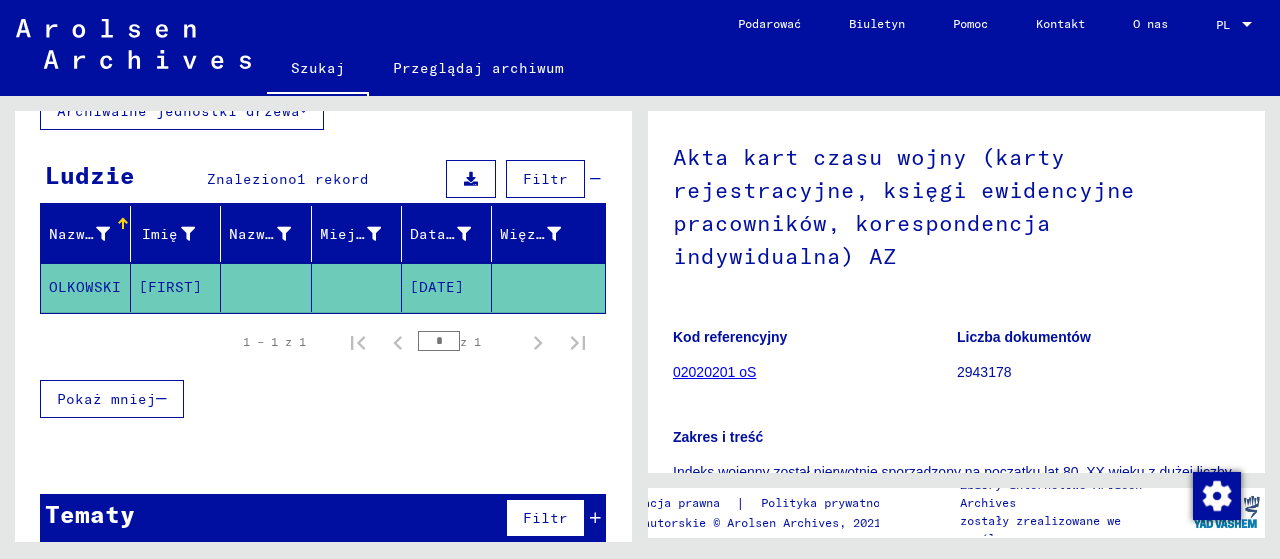 scroll, scrollTop: 160, scrollLeft: 0, axis: vertical 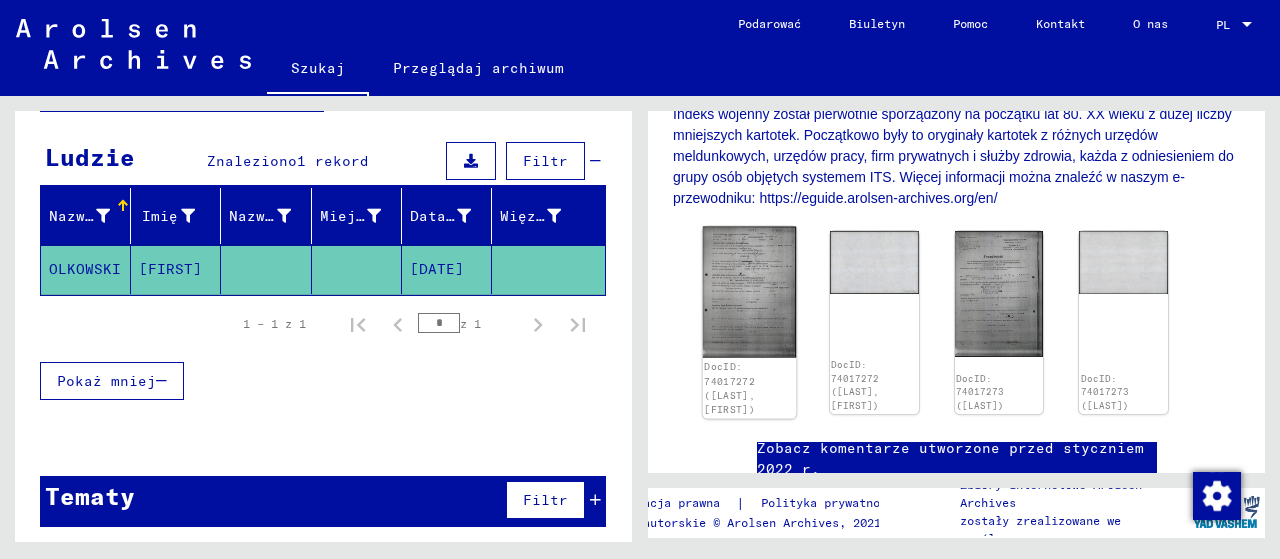 click 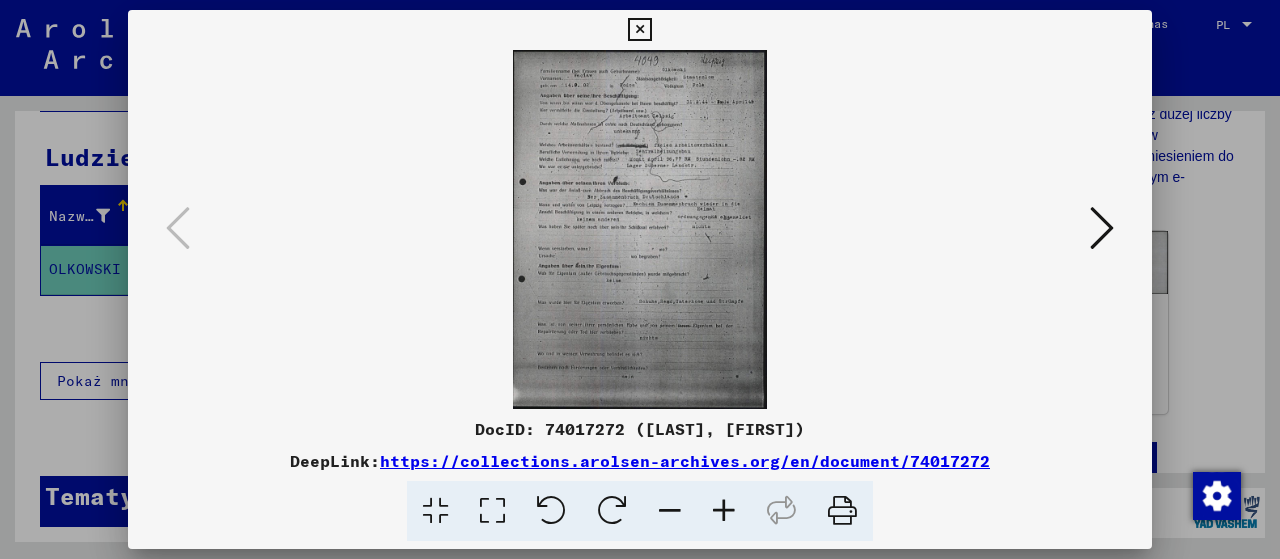 click at bounding box center [435, 511] 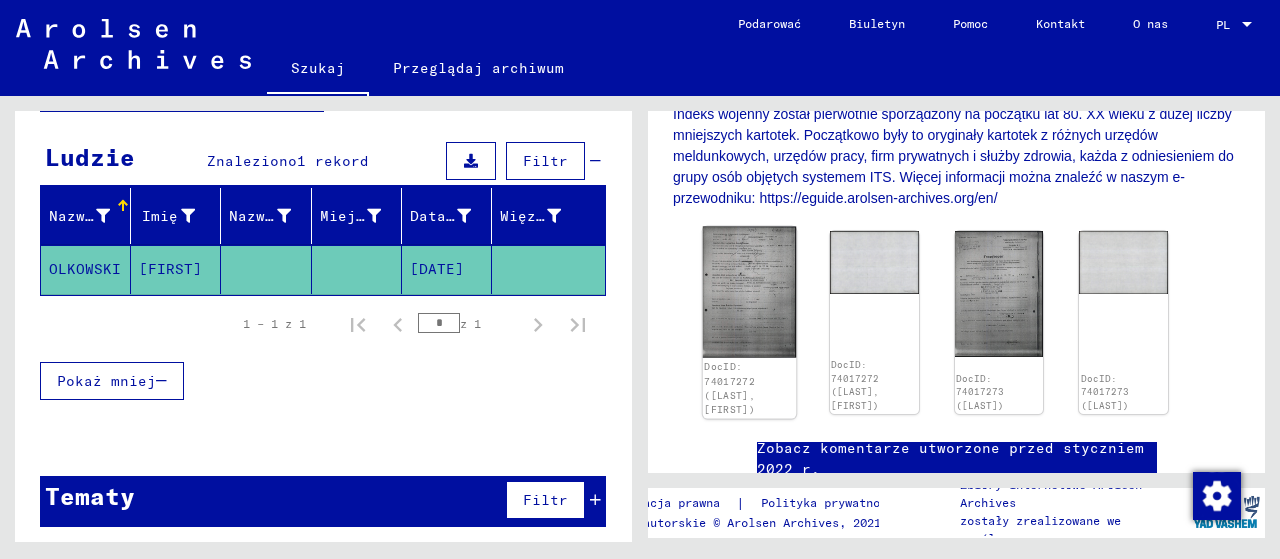 click 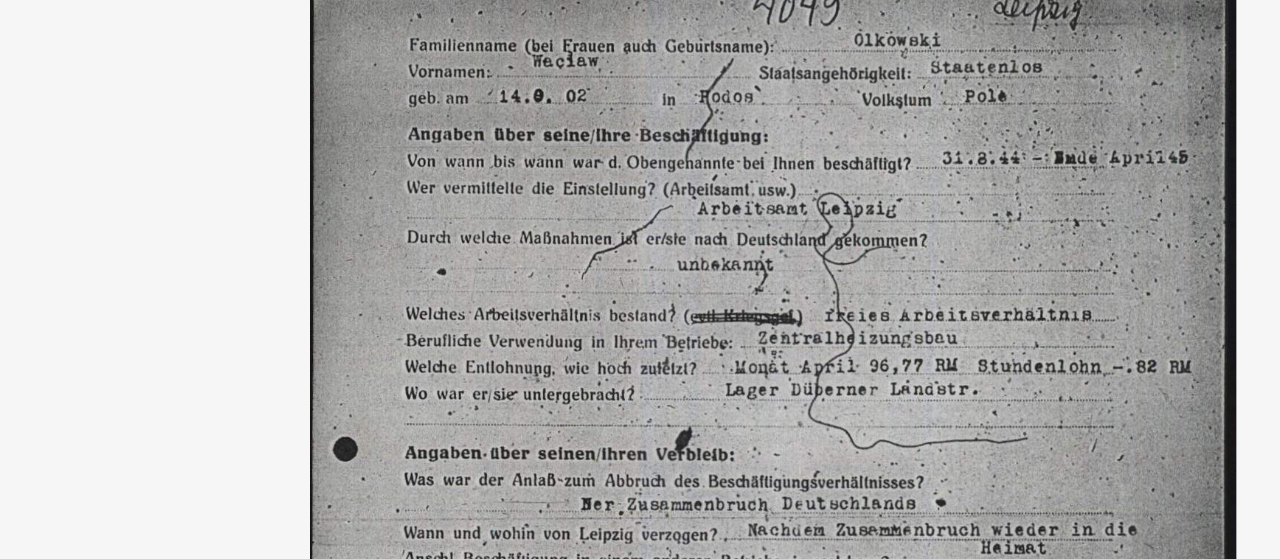 scroll, scrollTop: 0, scrollLeft: 0, axis: both 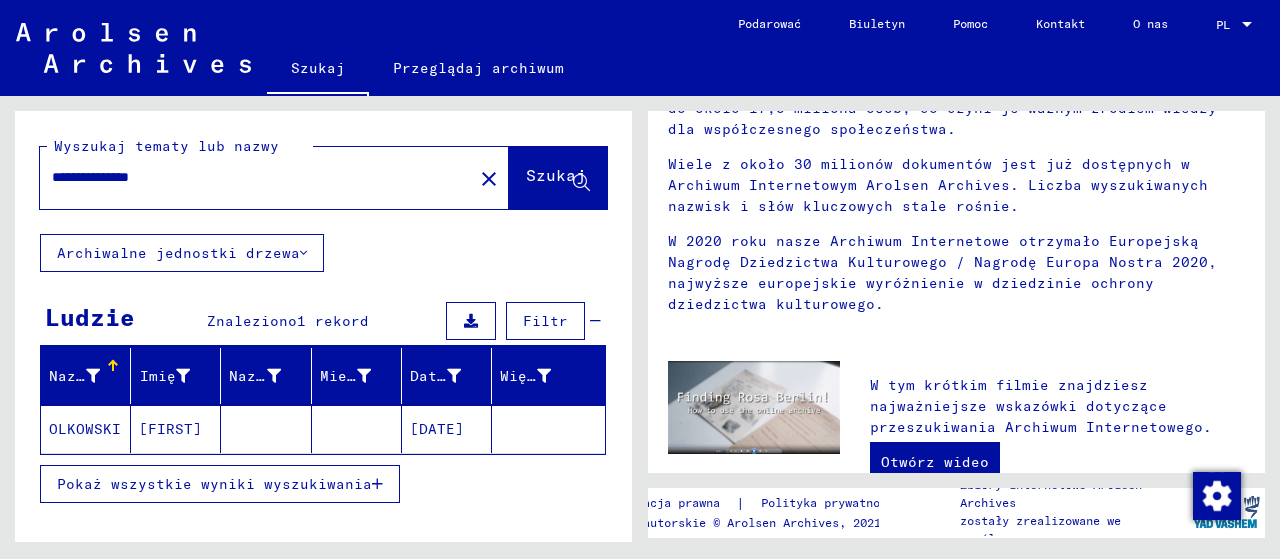 click on "OLKOWSKI" 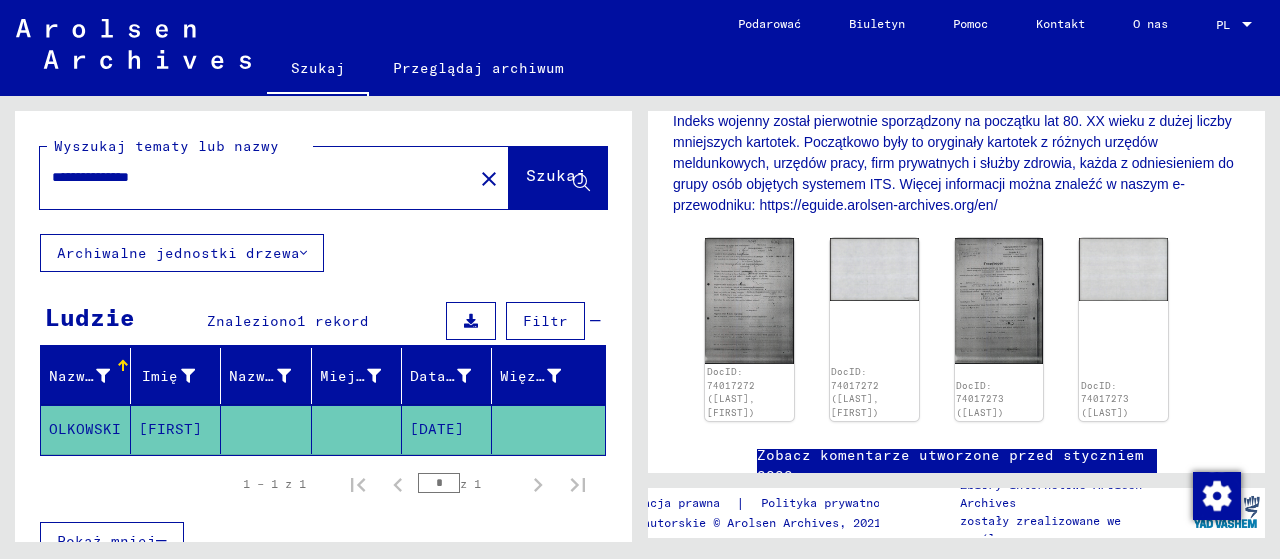 scroll, scrollTop: 530, scrollLeft: 0, axis: vertical 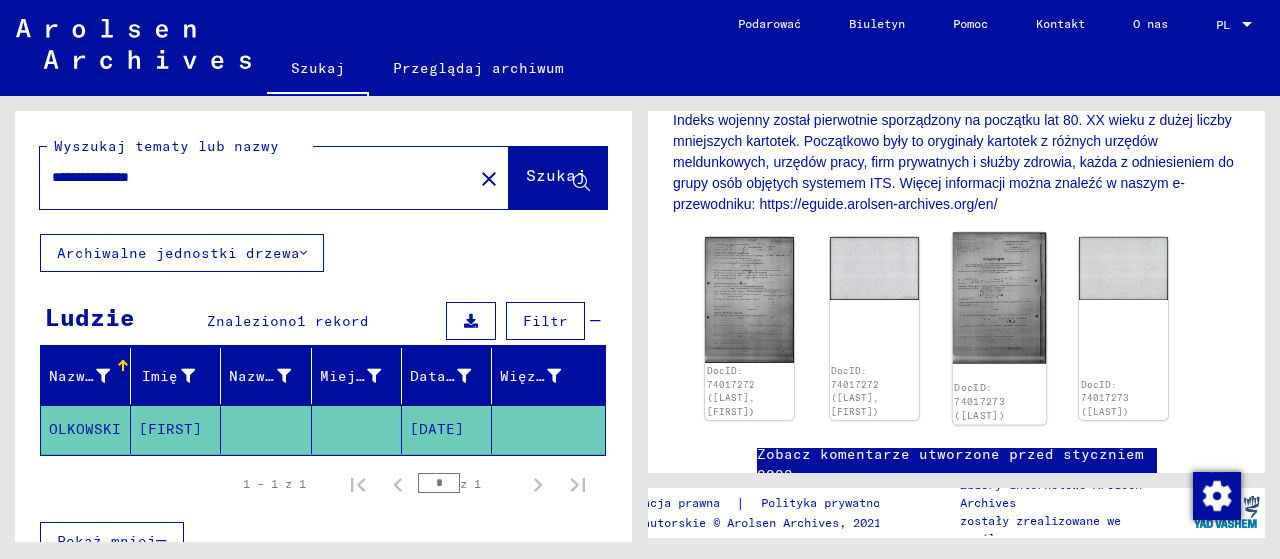 click 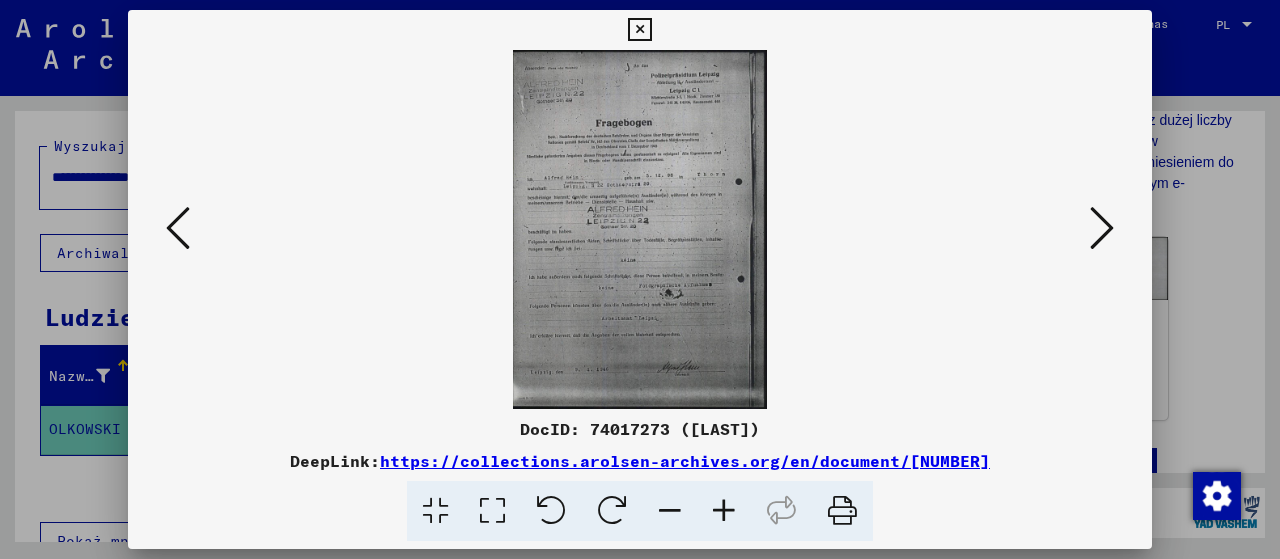 click at bounding box center (492, 511) 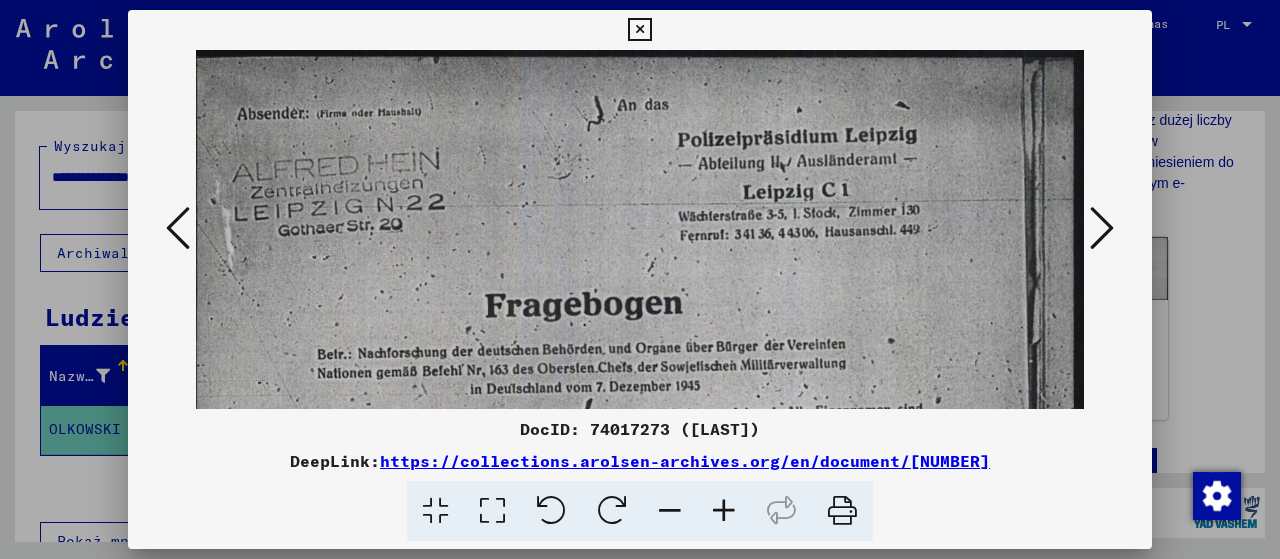 click at bounding box center [1102, 228] 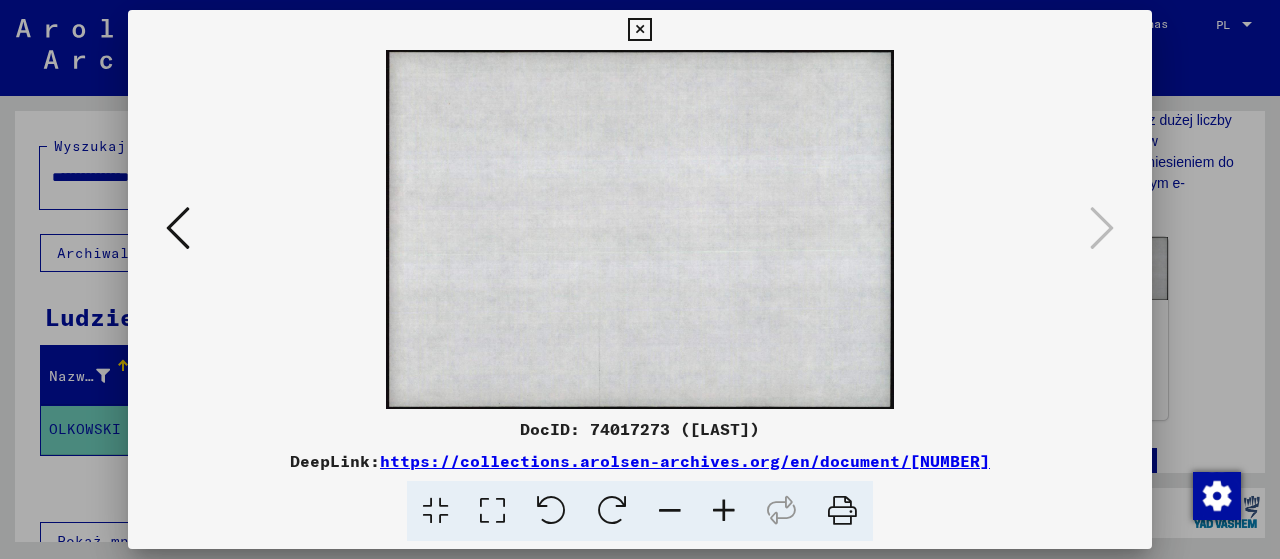 click at bounding box center [178, 228] 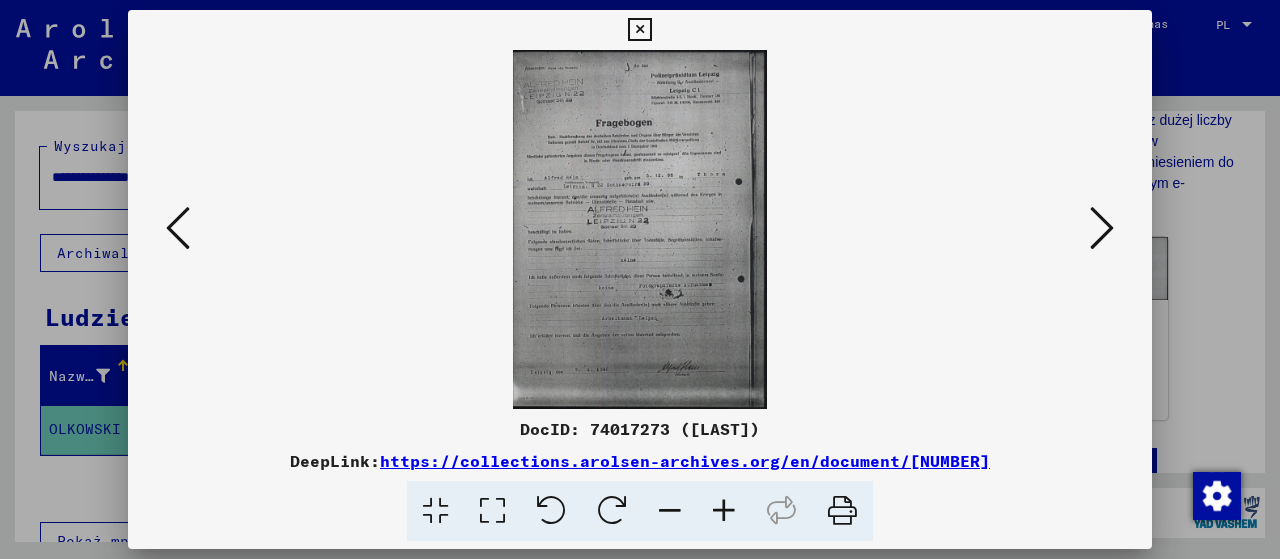 click at bounding box center [639, 30] 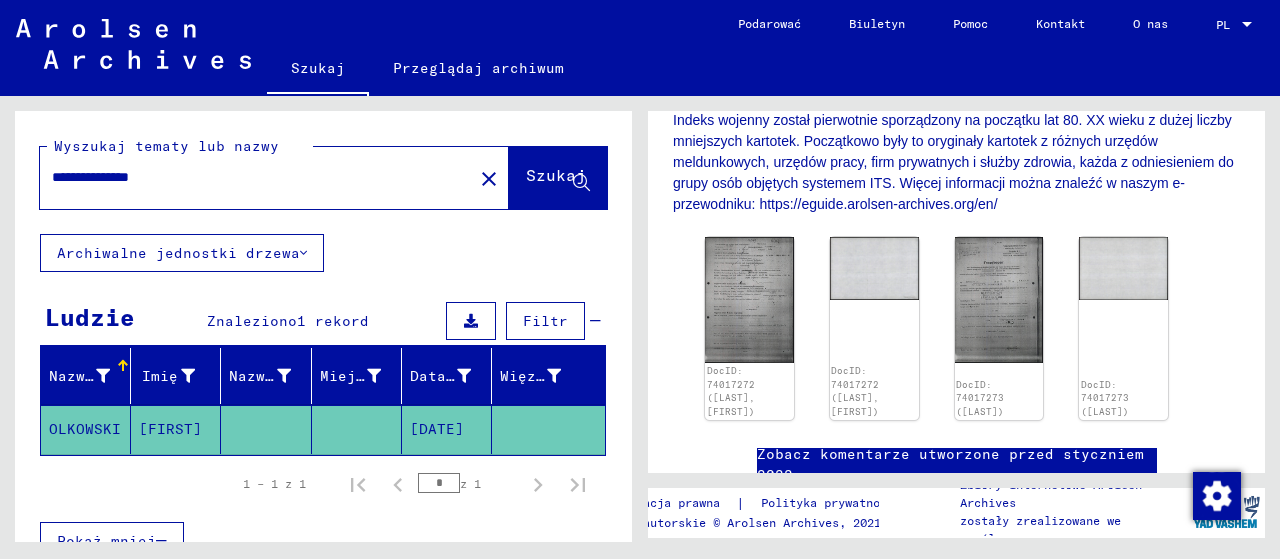 click on "**********" at bounding box center [256, 177] 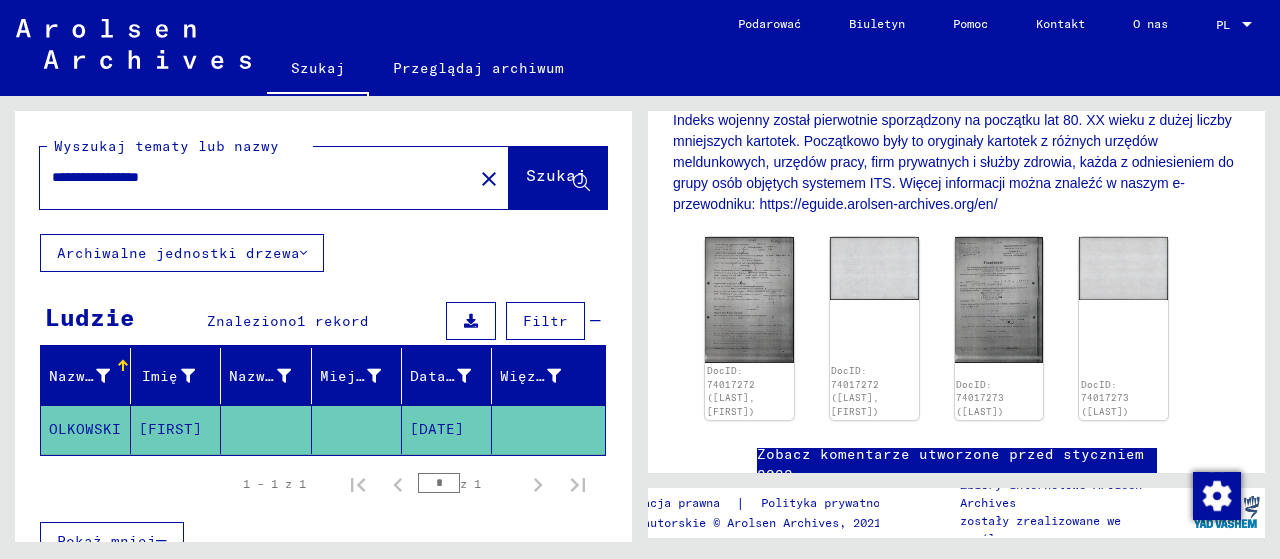 scroll, scrollTop: 0, scrollLeft: 0, axis: both 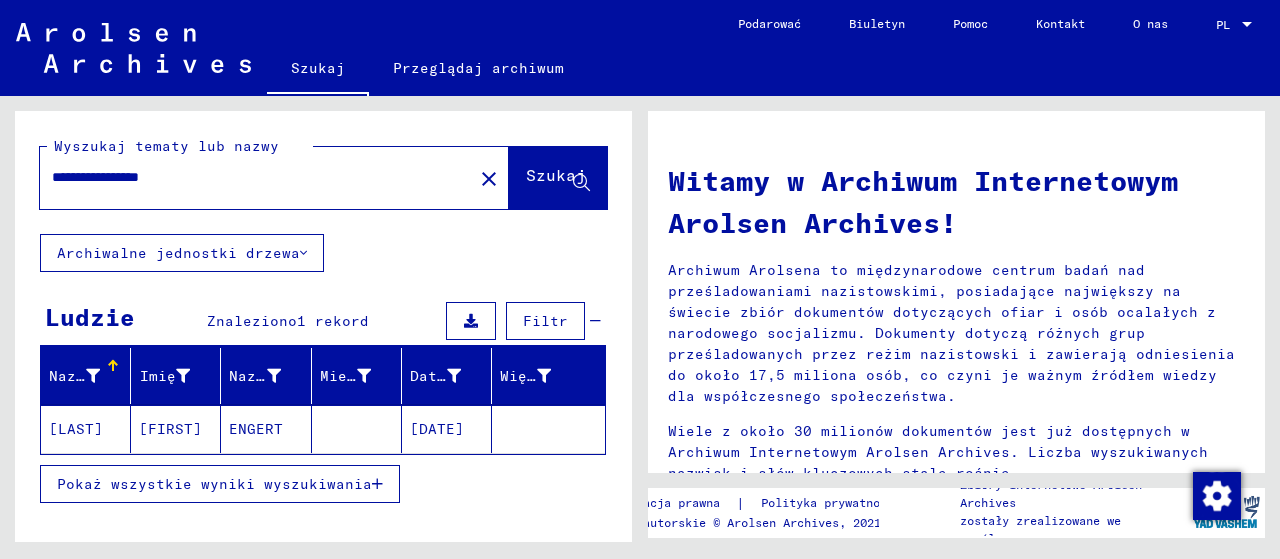 click on "[FIRST]" 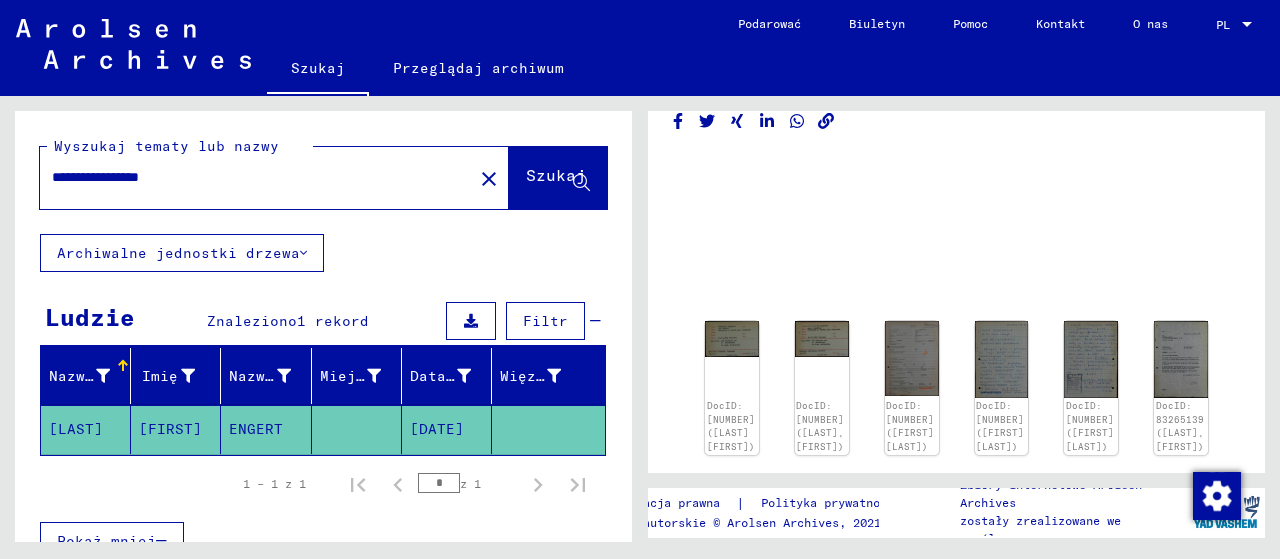 scroll, scrollTop: 0, scrollLeft: 0, axis: both 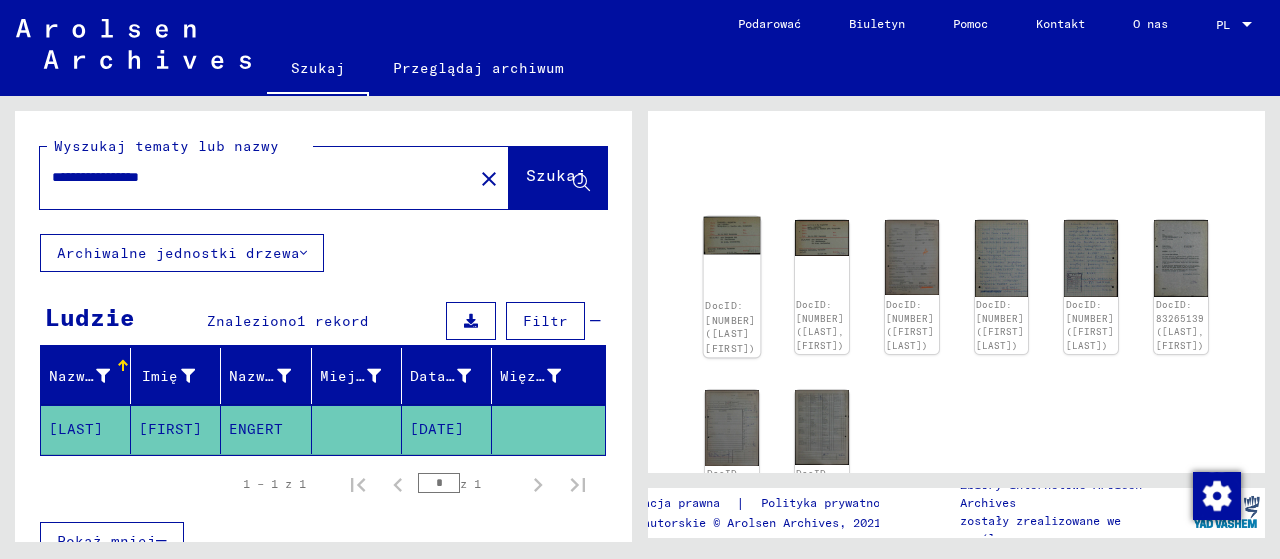 click 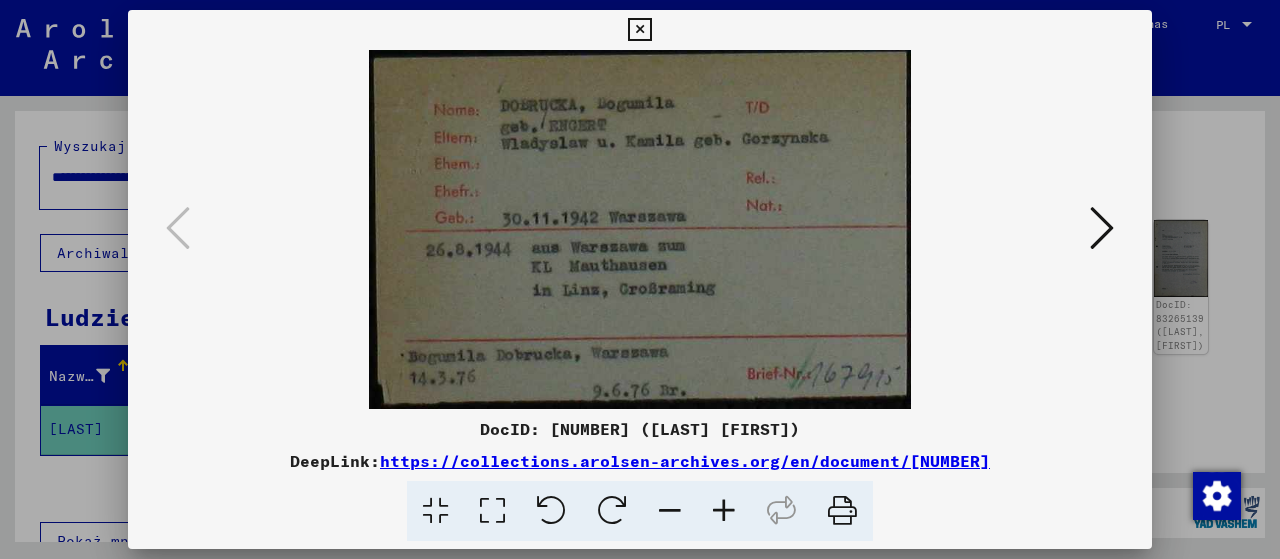 click at bounding box center [1102, 228] 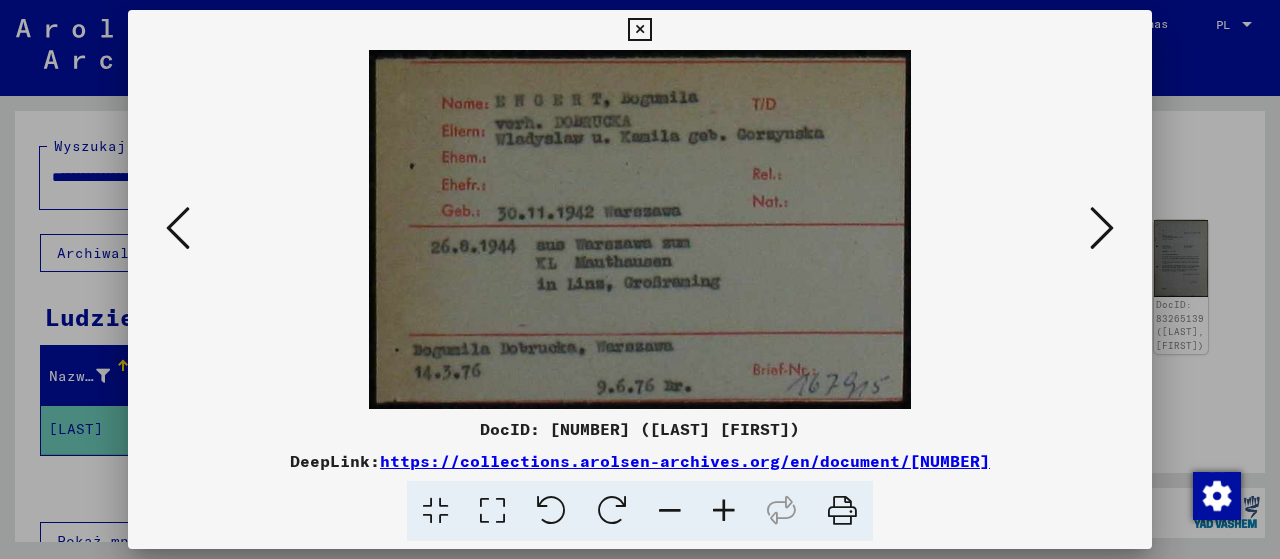click at bounding box center [1102, 228] 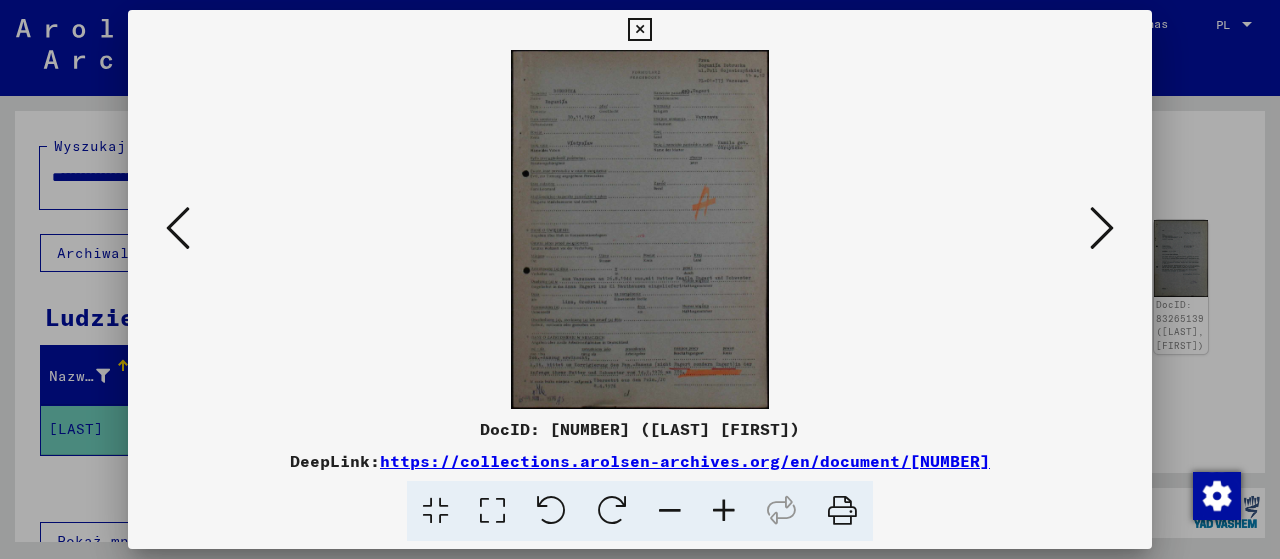 click at bounding box center [1102, 228] 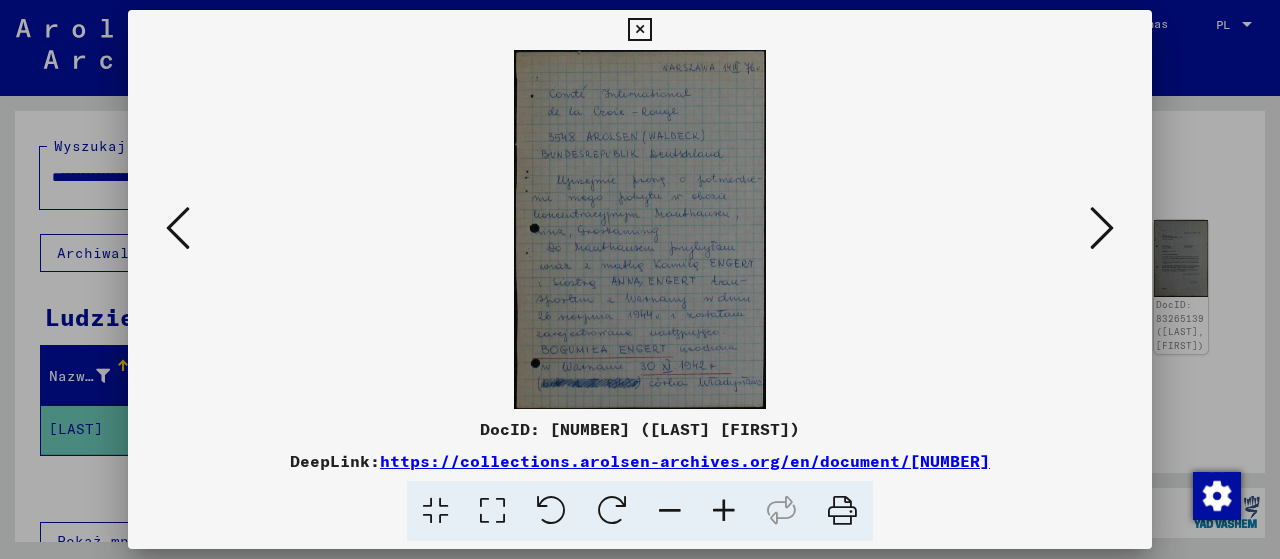 click at bounding box center (1102, 229) 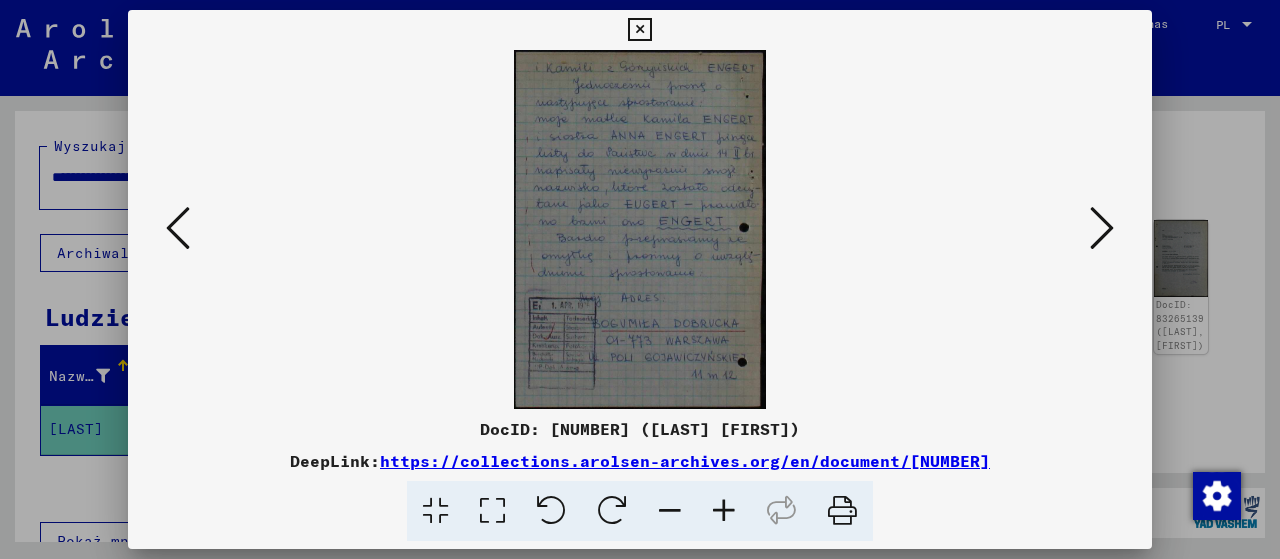click at bounding box center [1102, 228] 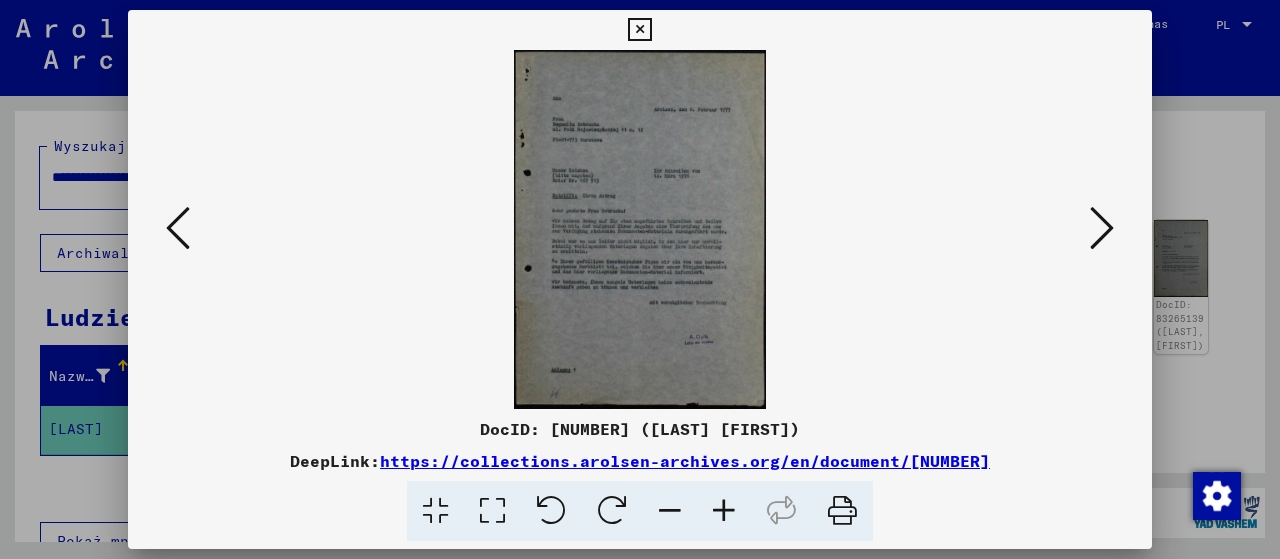 click at bounding box center [1102, 228] 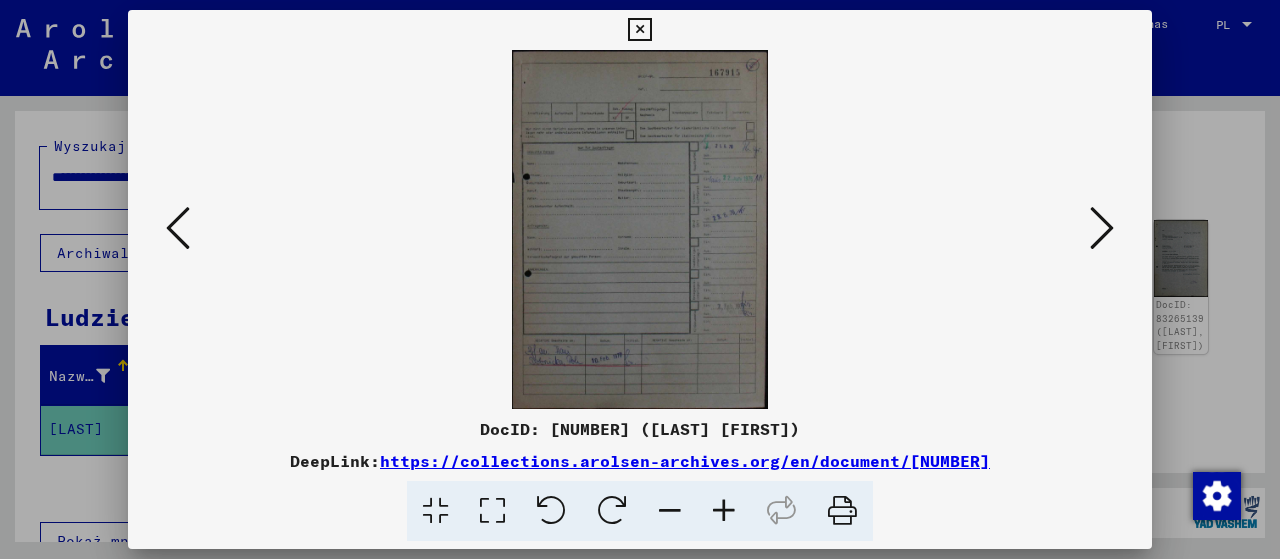click at bounding box center (1102, 228) 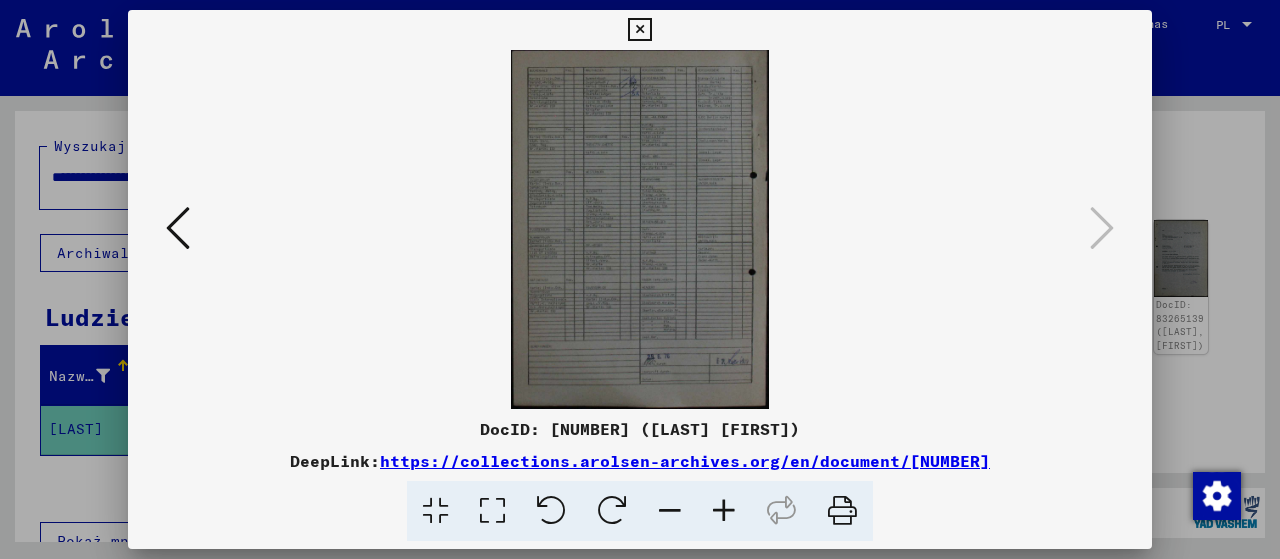 click at bounding box center [639, 30] 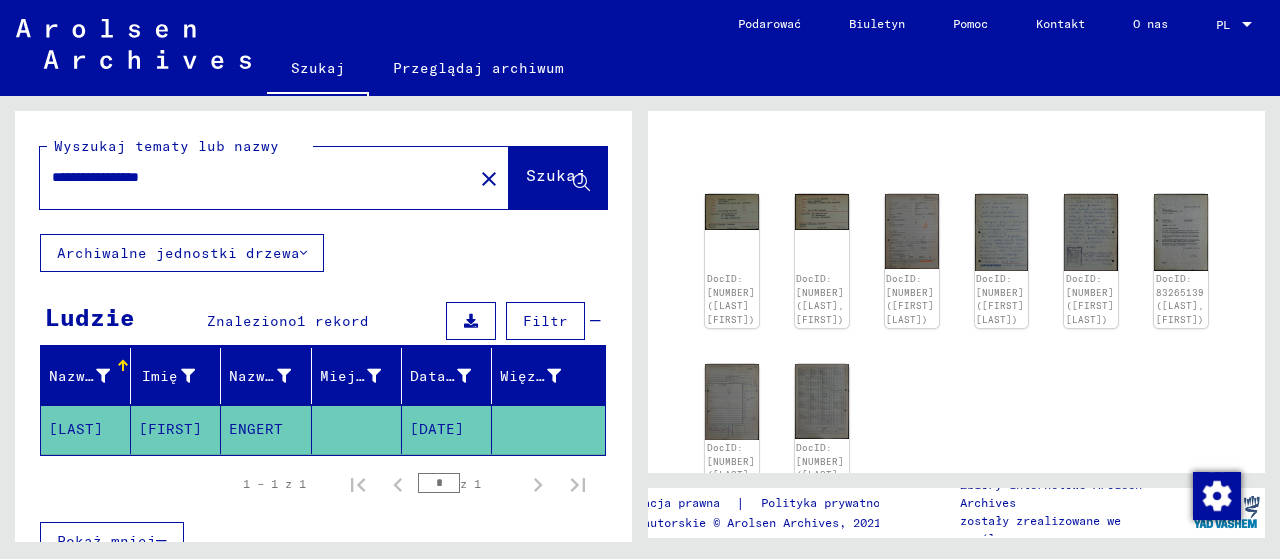 scroll, scrollTop: 0, scrollLeft: 0, axis: both 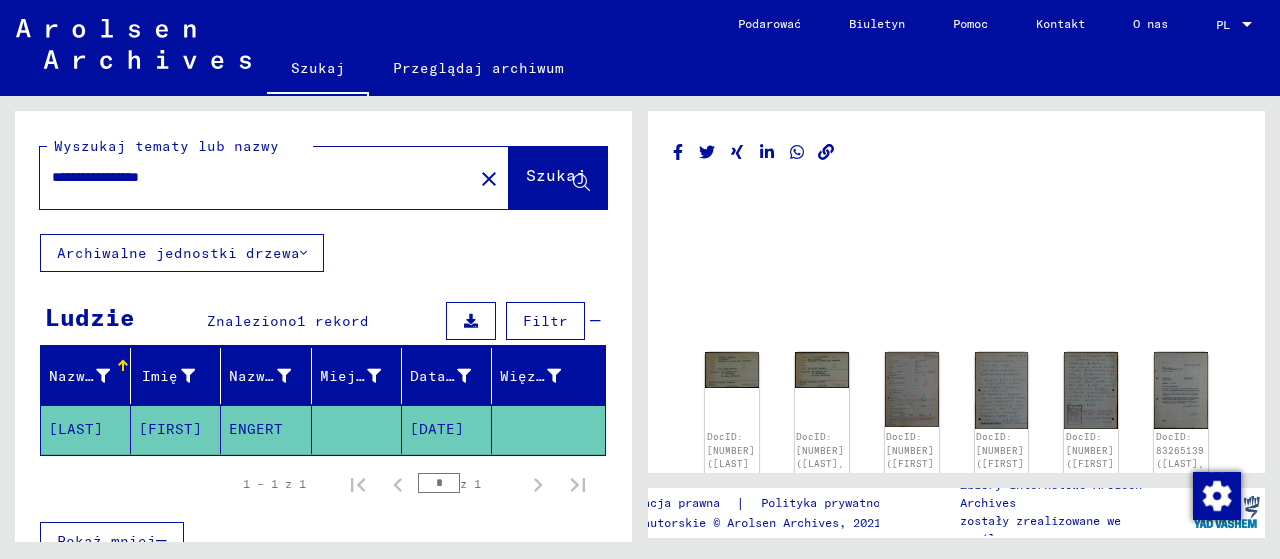 drag, startPoint x: 201, startPoint y: 176, endPoint x: 32, endPoint y: 188, distance: 169.4255 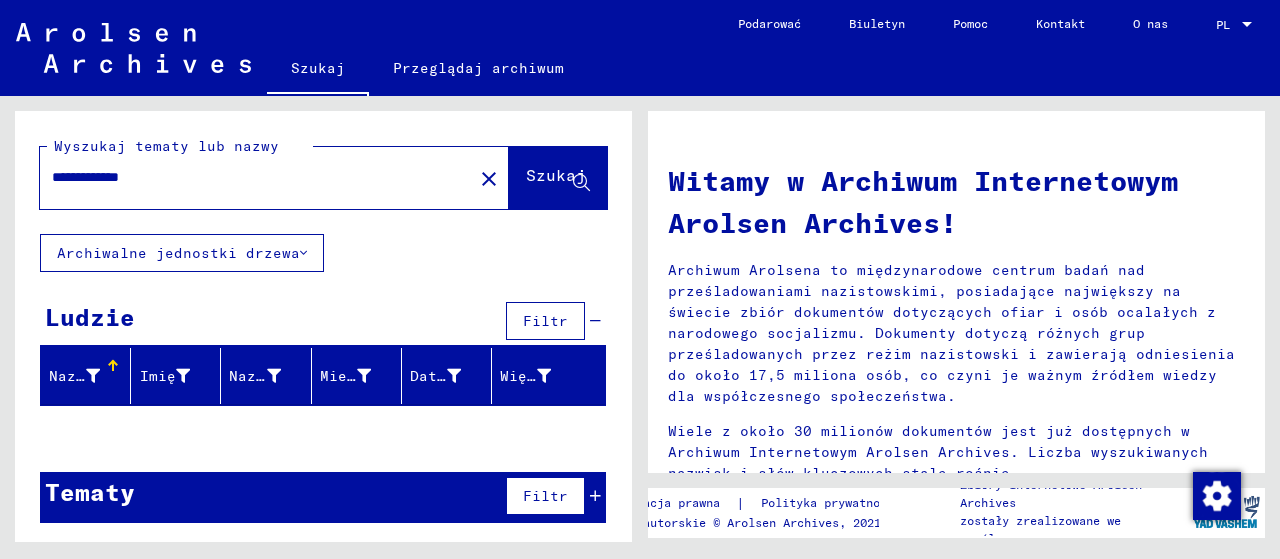 click on "**********" at bounding box center (250, 177) 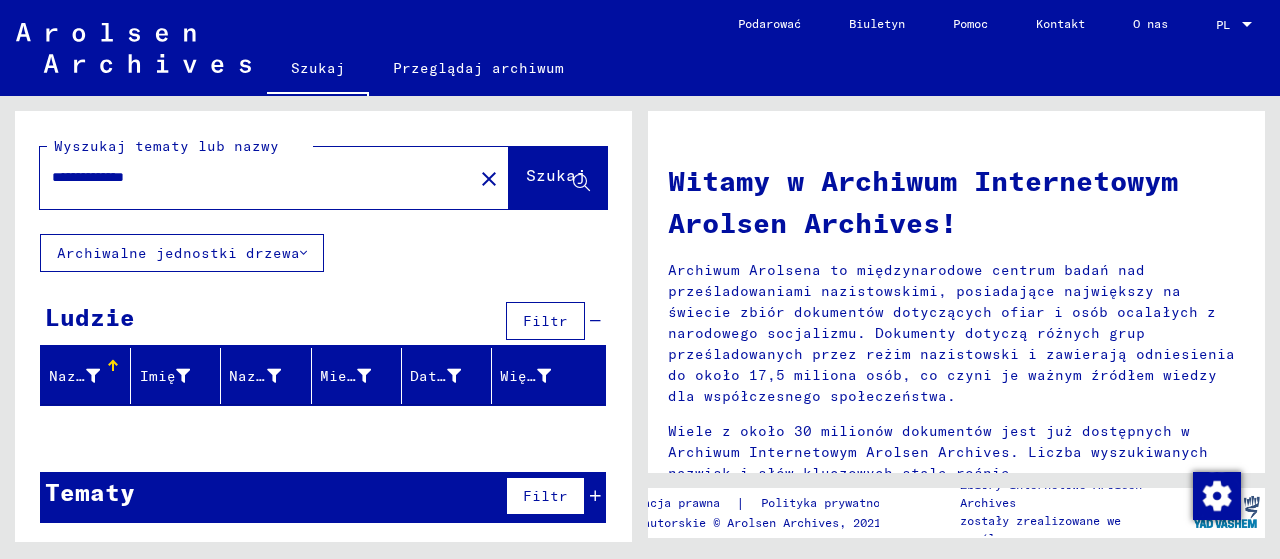 drag, startPoint x: 197, startPoint y: 183, endPoint x: 113, endPoint y: 181, distance: 84.0238 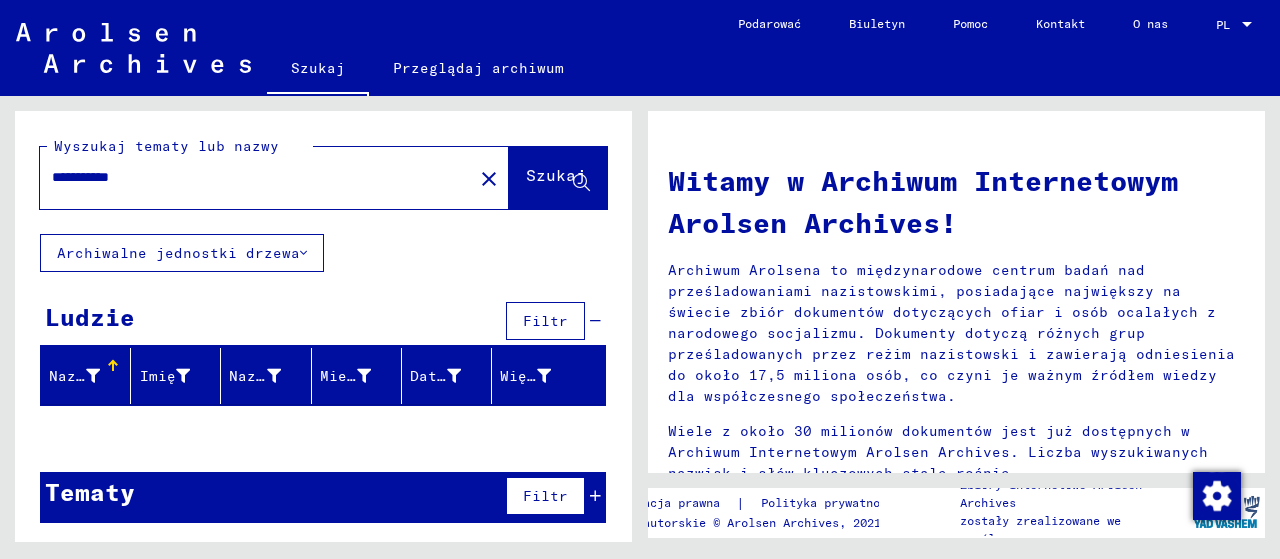 type on "**********" 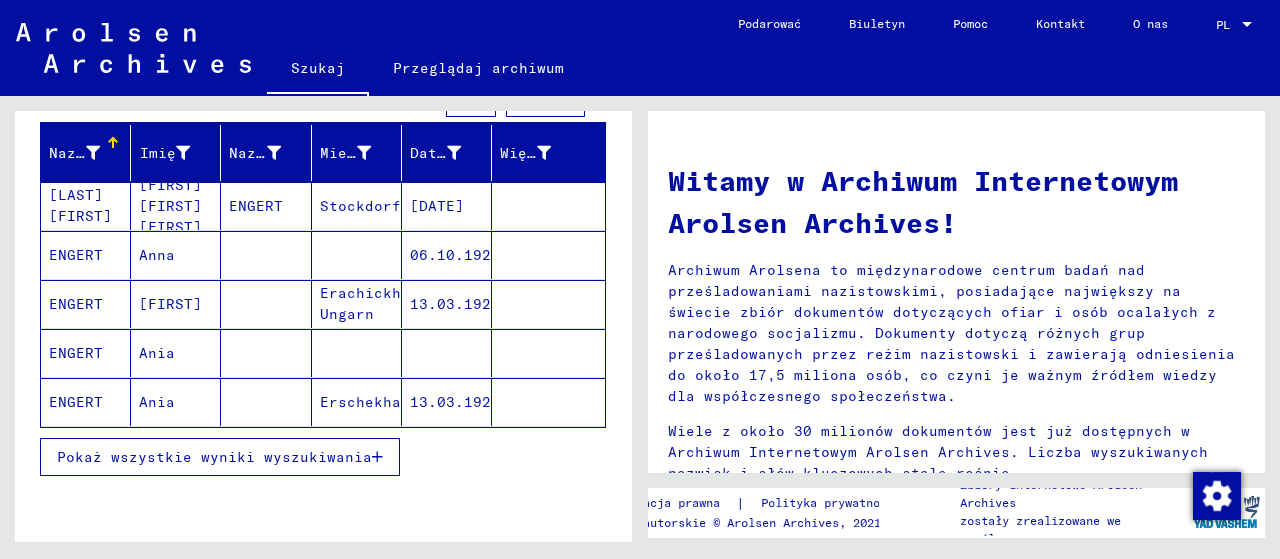 scroll, scrollTop: 224, scrollLeft: 0, axis: vertical 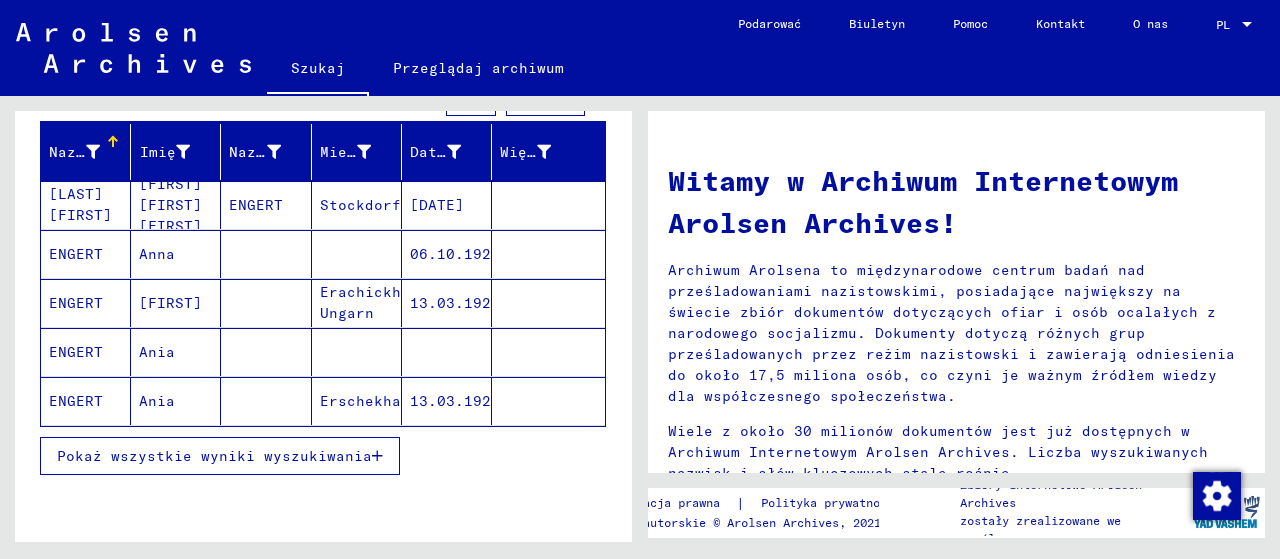 click on "Ania" at bounding box center [157, 401] 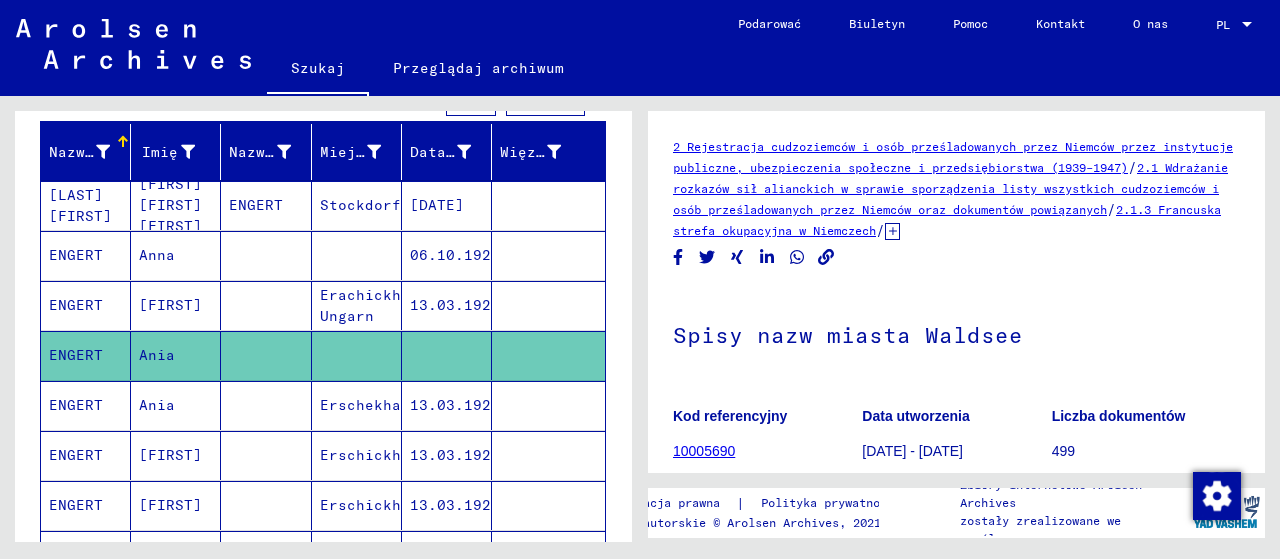 scroll, scrollTop: 0, scrollLeft: 0, axis: both 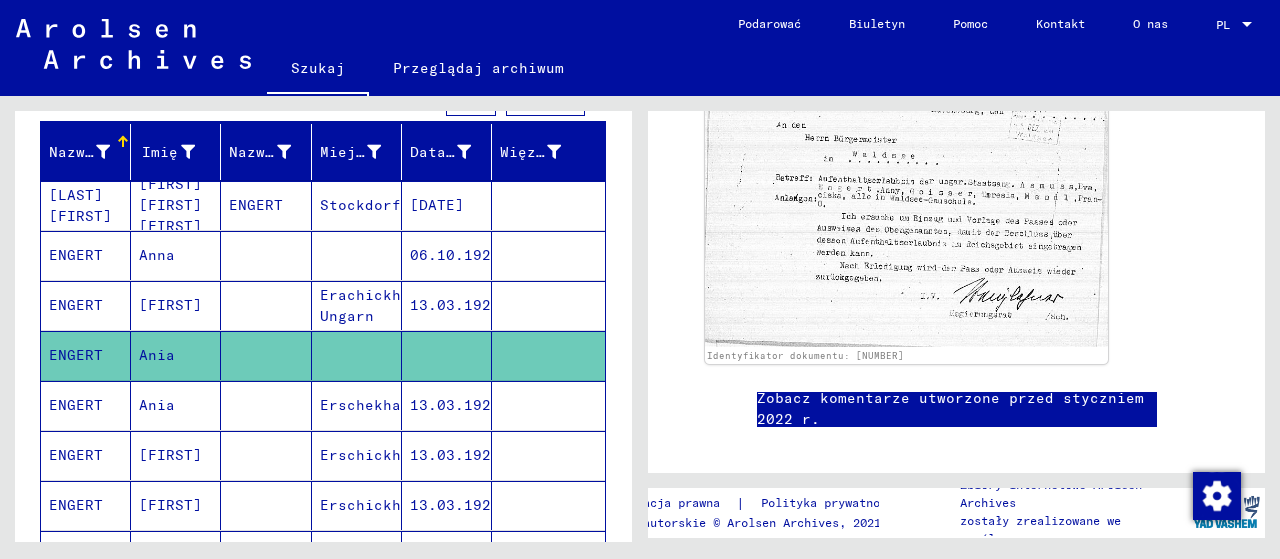 click on "[FIRST]" at bounding box center [157, 355] 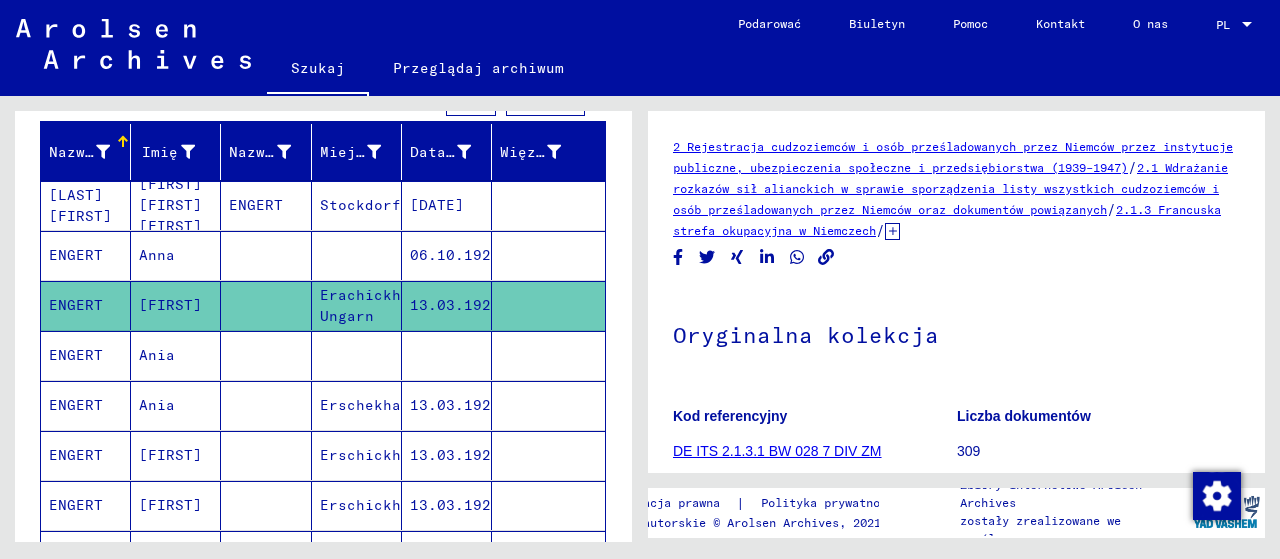 scroll, scrollTop: 0, scrollLeft: 0, axis: both 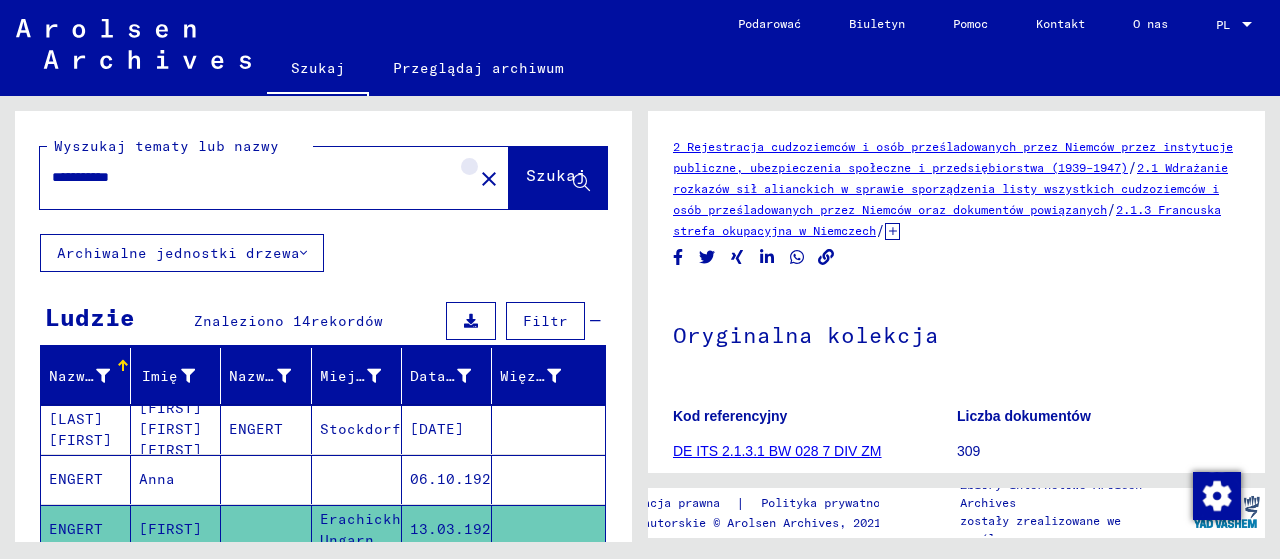 click on "close" 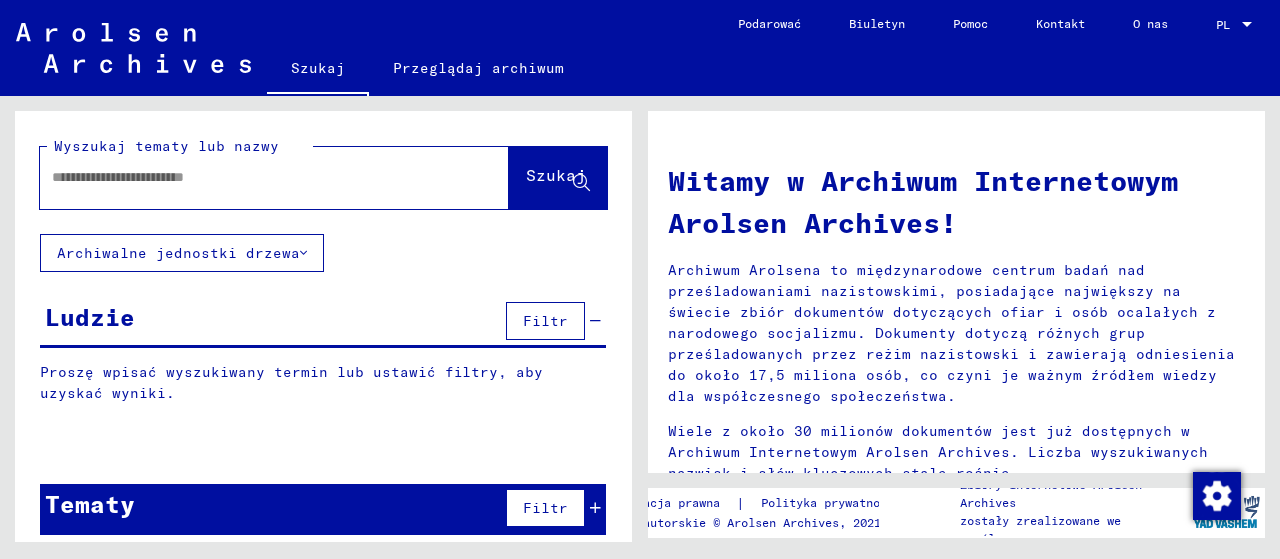 click at bounding box center [250, 177] 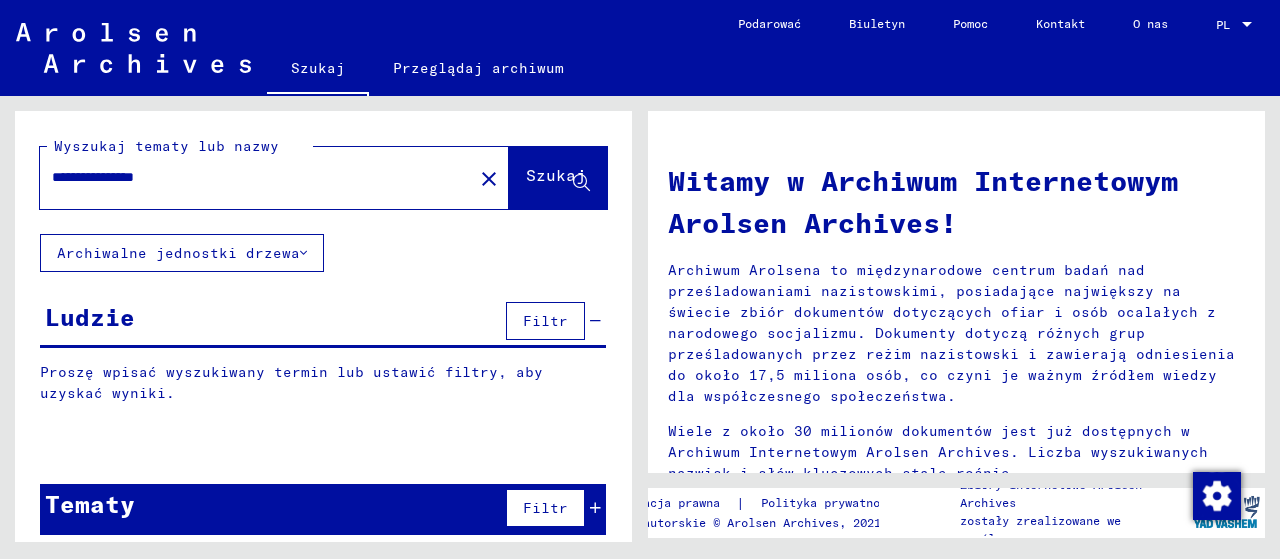 type on "**********" 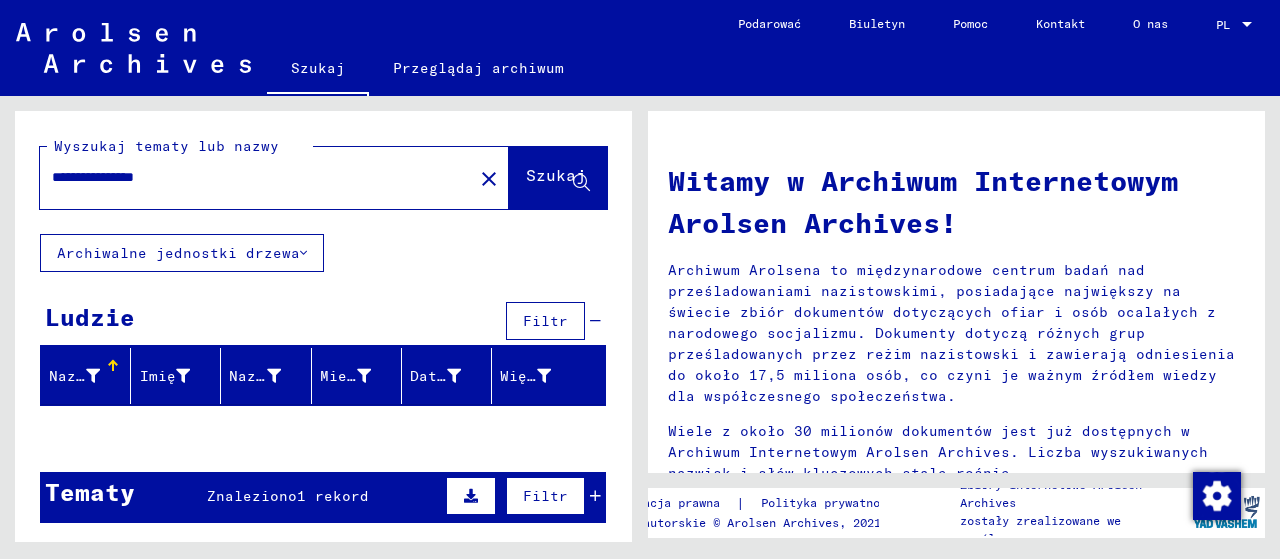 scroll, scrollTop: 146, scrollLeft: 0, axis: vertical 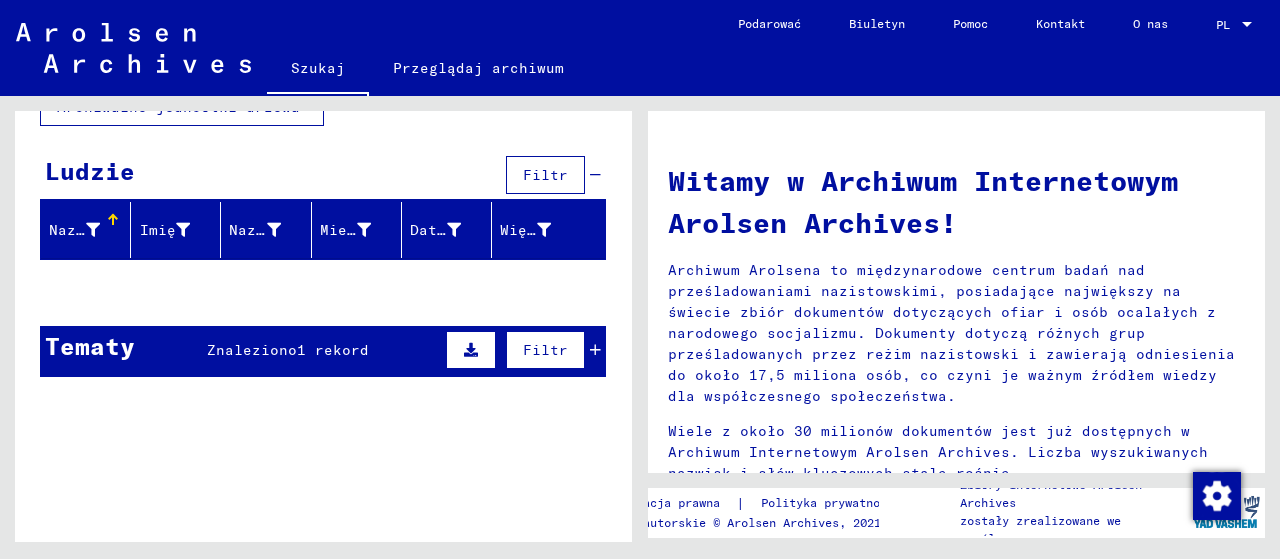 click on "Znaleziono" at bounding box center (252, 350) 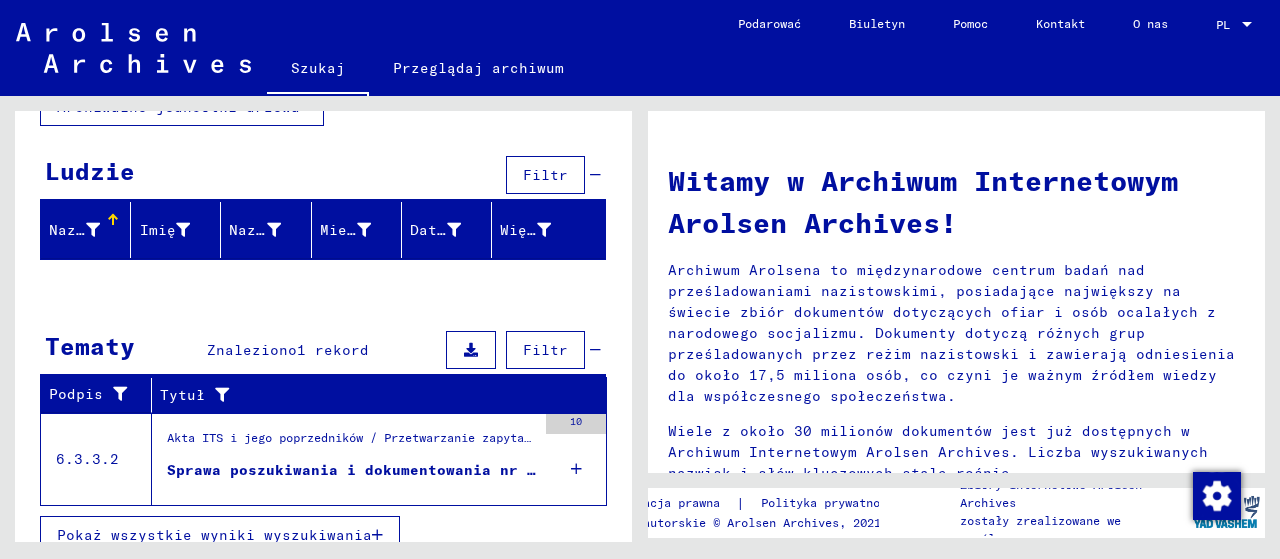 scroll, scrollTop: 162, scrollLeft: 0, axis: vertical 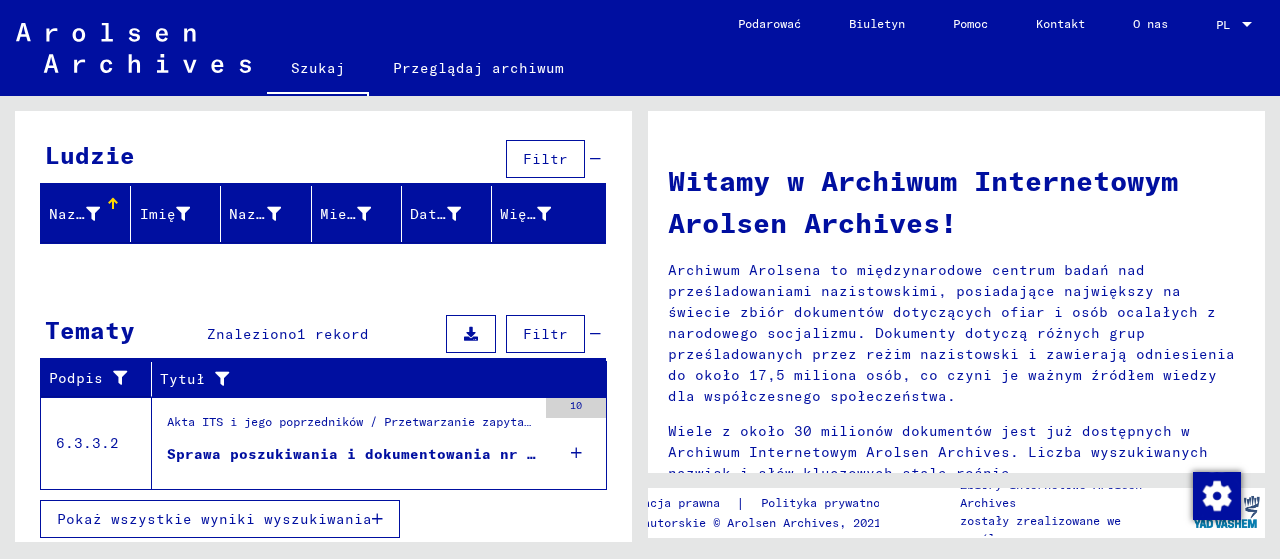 click on "Sprawa poszukiwania i dokumentowania nr 1.154.486 dla [LAST], [FIRST] ur. [DATE]" at bounding box center [527, 454] 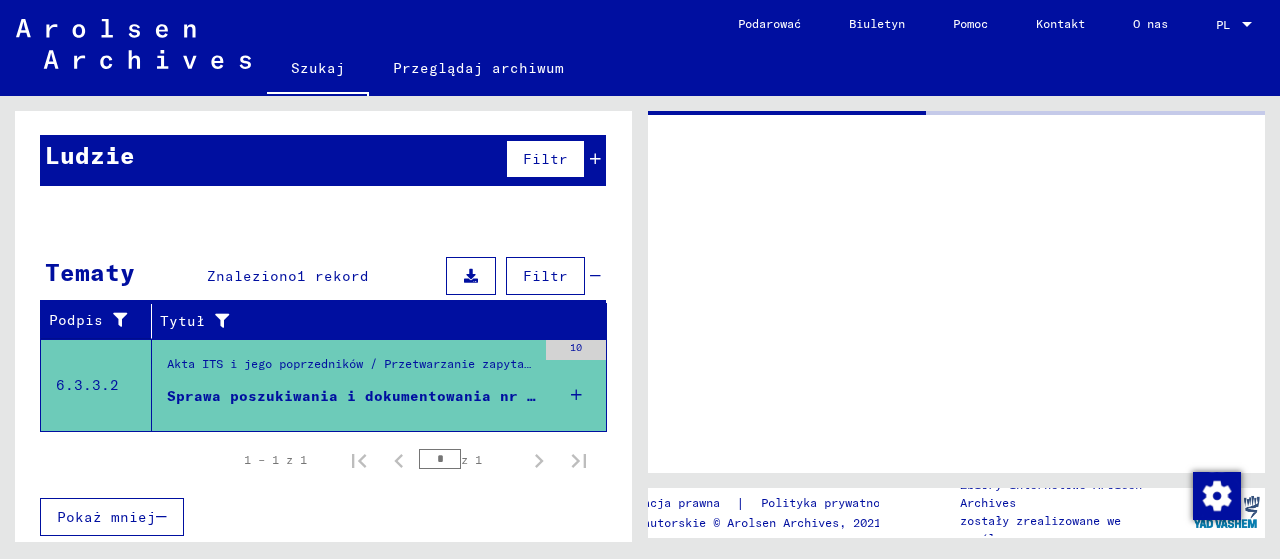 scroll, scrollTop: 161, scrollLeft: 0, axis: vertical 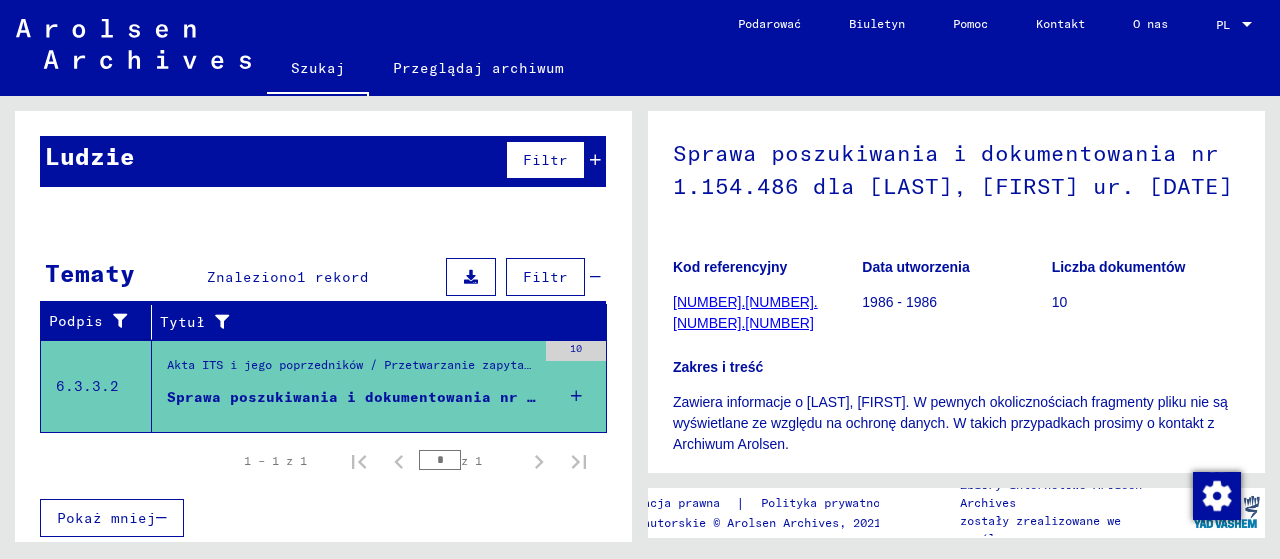 click on "[NUMBER].[NUMBER].[NUMBER].[NUMBER]" 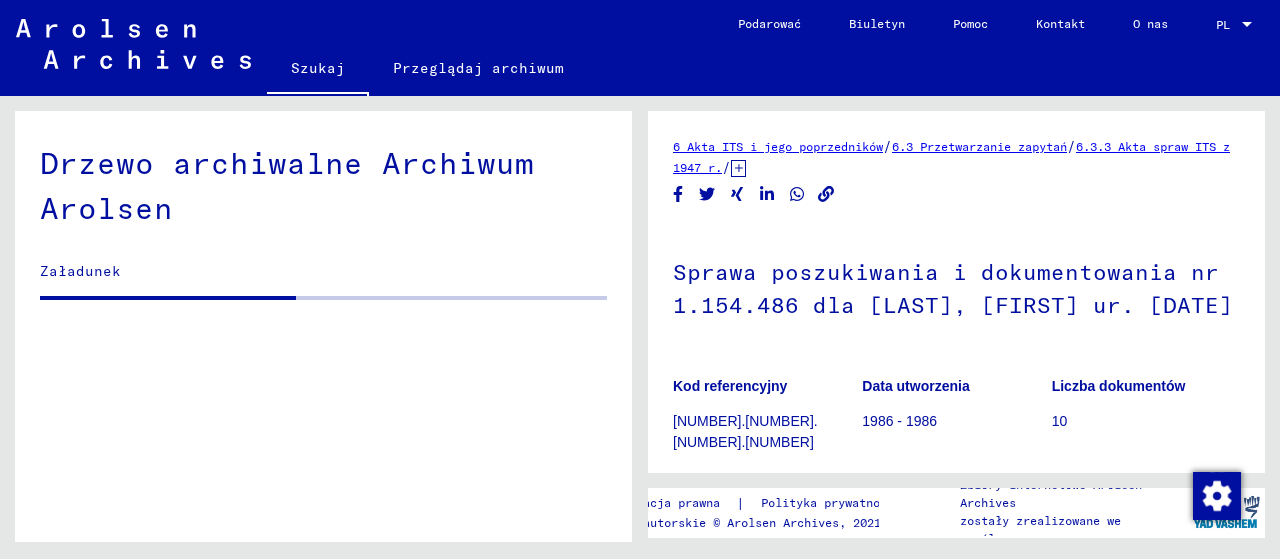 scroll, scrollTop: 0, scrollLeft: 0, axis: both 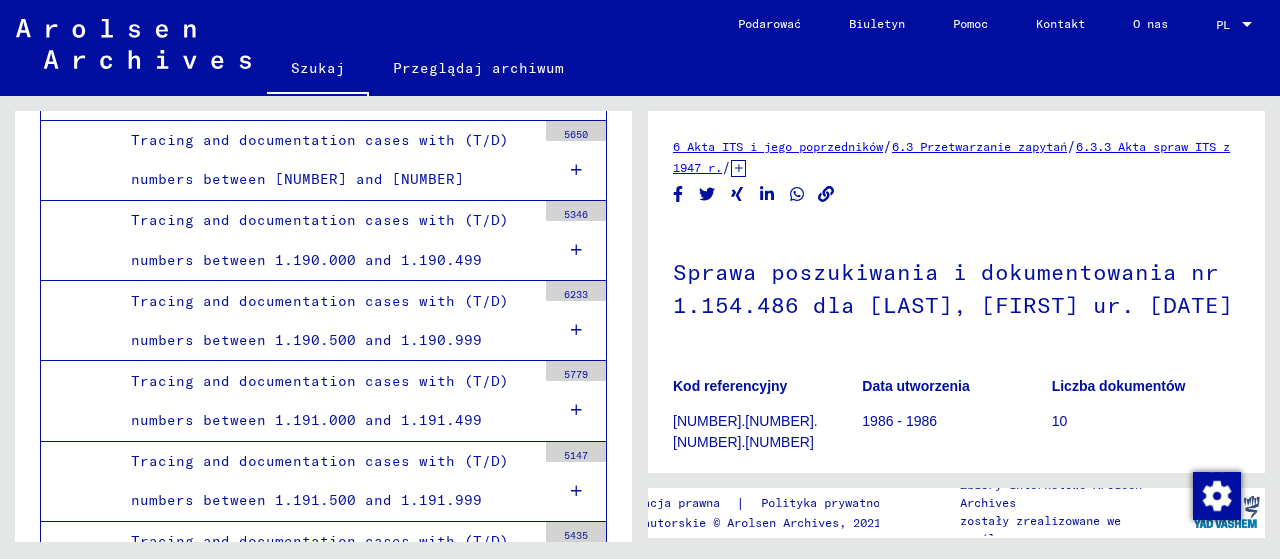 click on "10" at bounding box center [576, -6829] 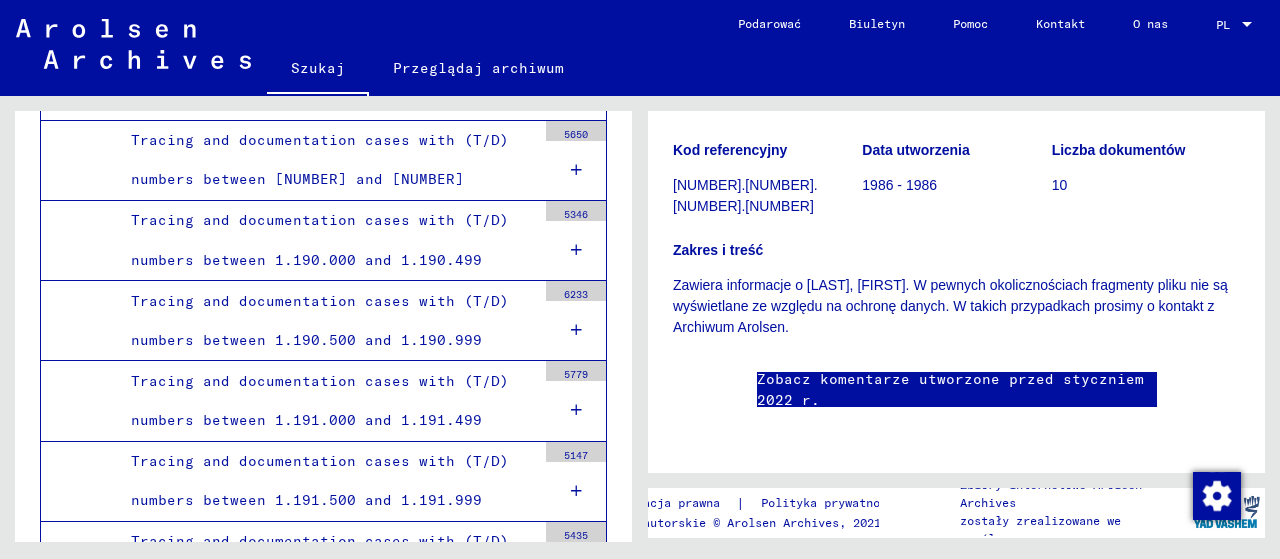 scroll, scrollTop: 343, scrollLeft: 0, axis: vertical 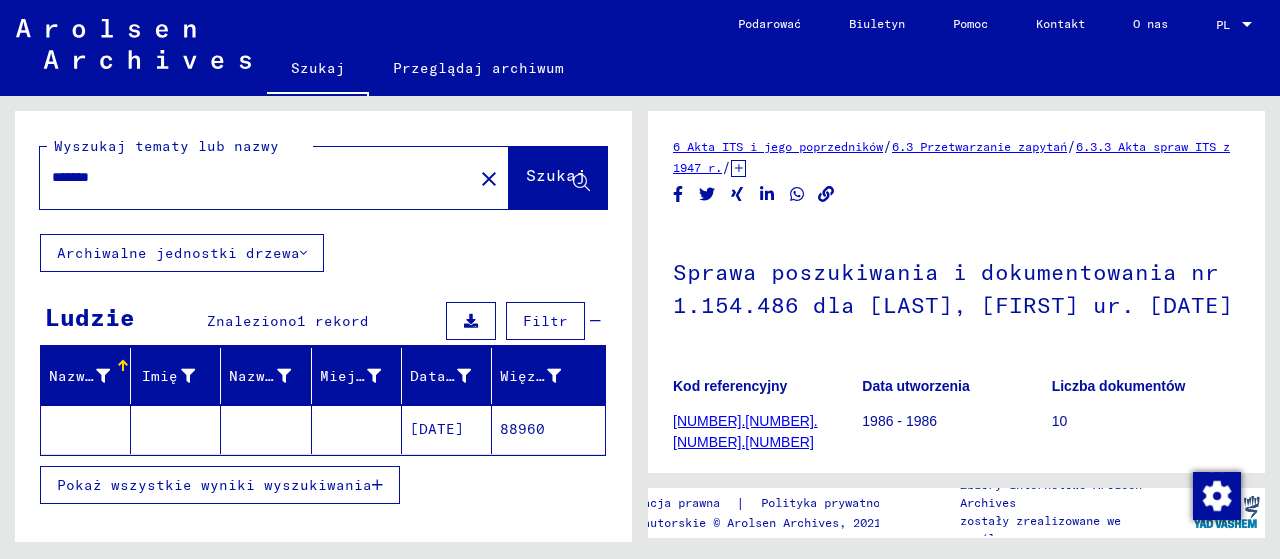 click on "close" 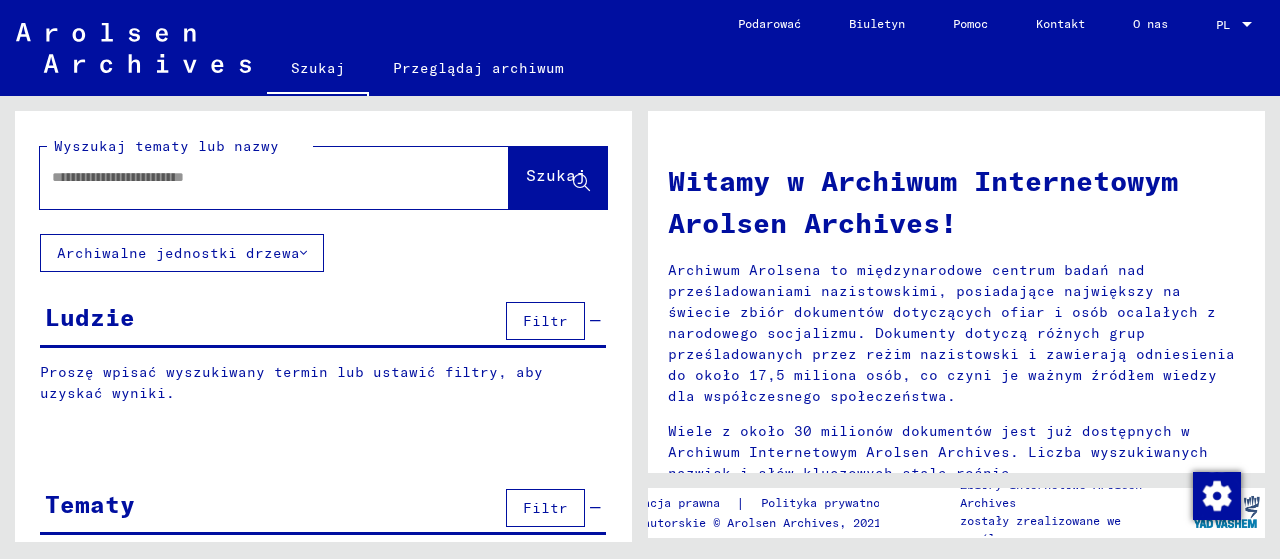 click at bounding box center [250, 177] 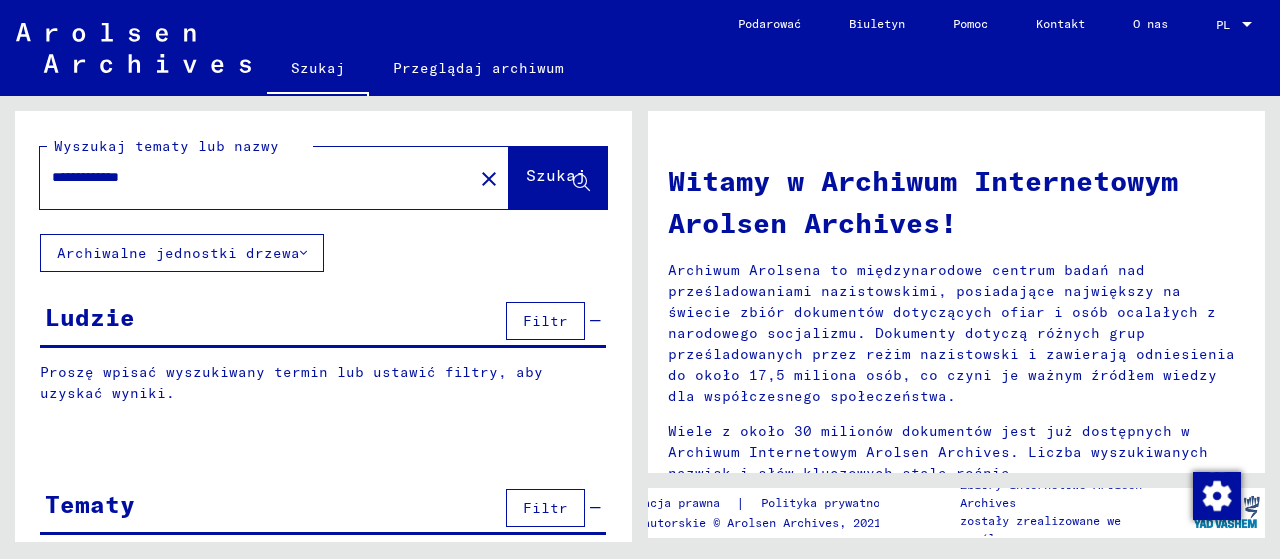 type on "**********" 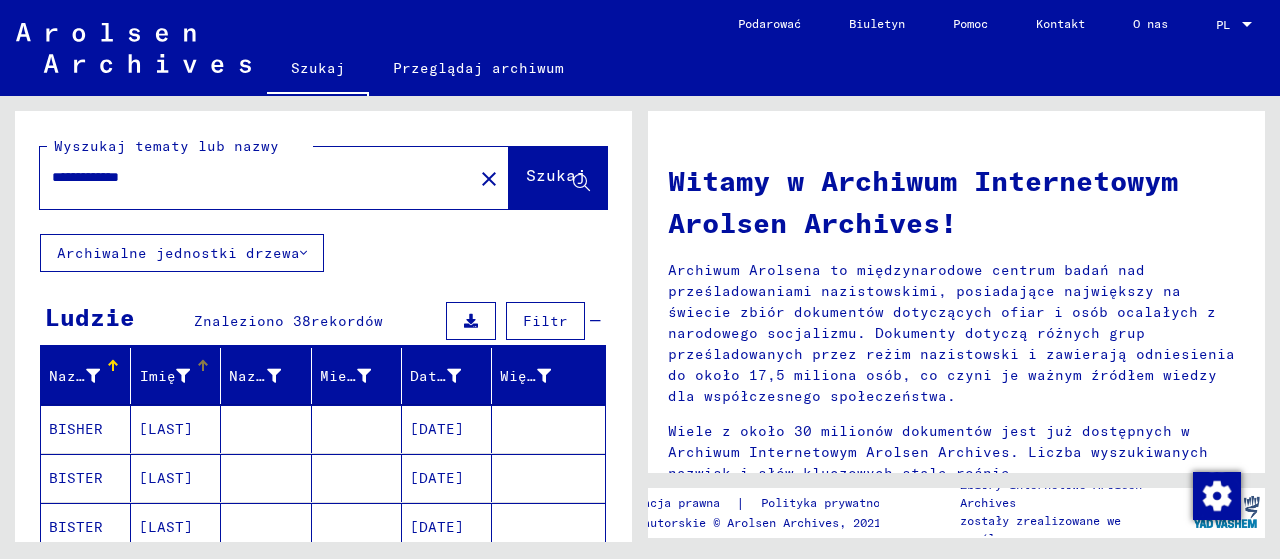 scroll, scrollTop: 314, scrollLeft: 0, axis: vertical 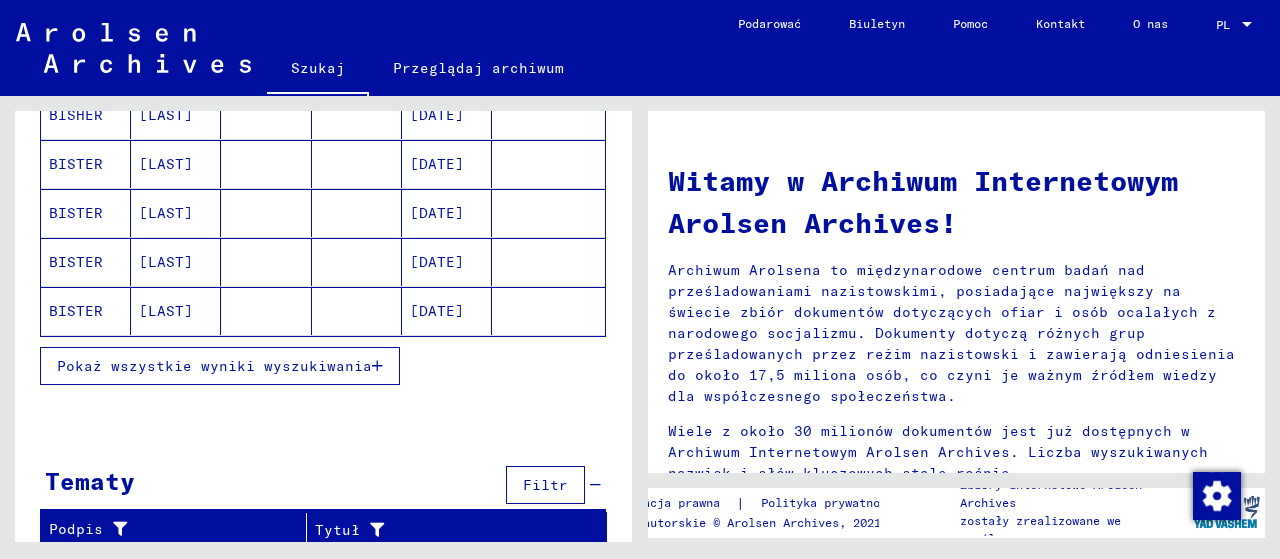 click on "Pokaż wszystkie wyniki wyszukiwania" at bounding box center [214, 366] 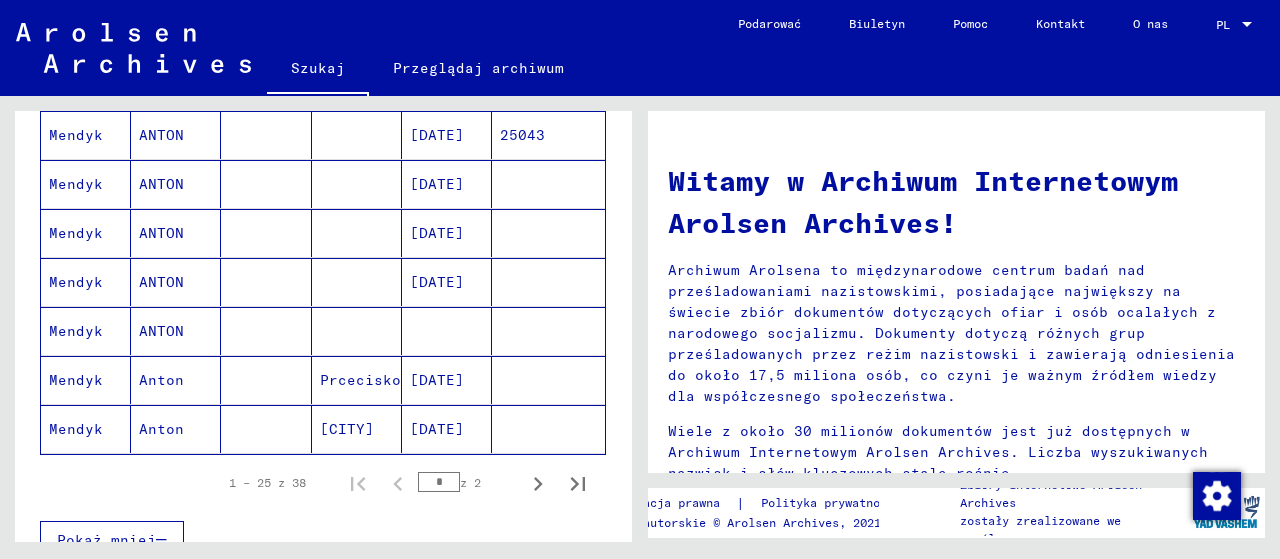 scroll, scrollTop: 1176, scrollLeft: 0, axis: vertical 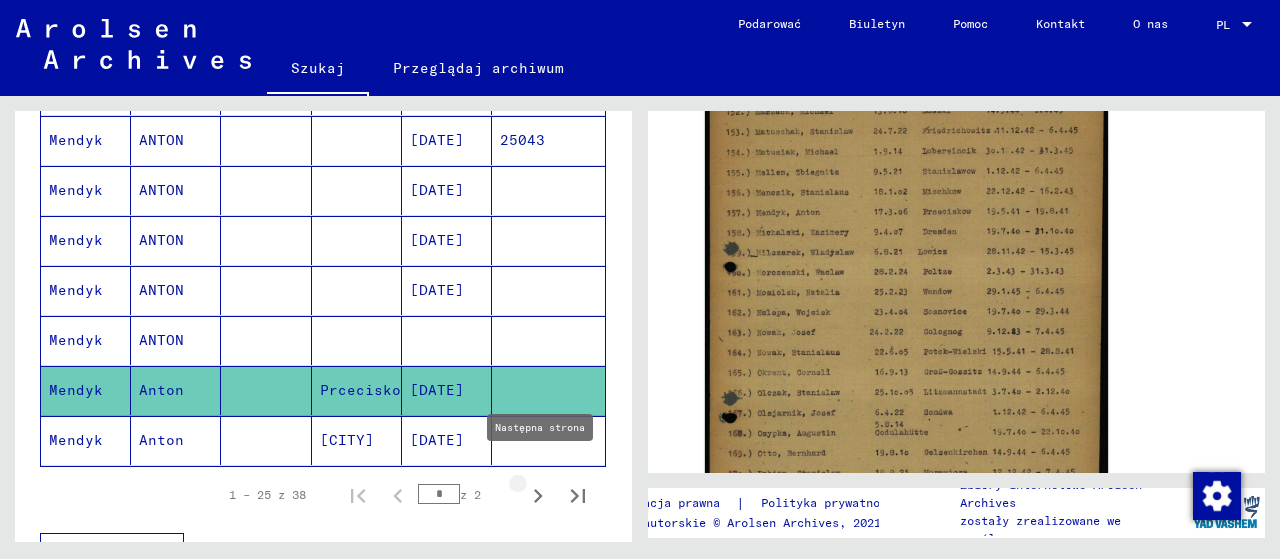 click 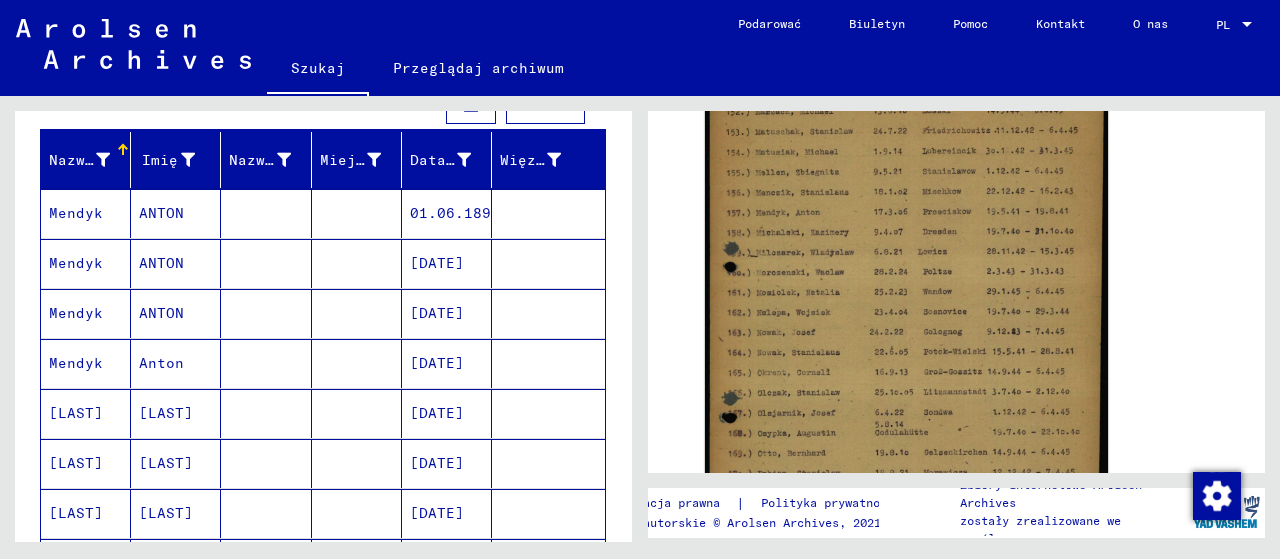 scroll, scrollTop: 204, scrollLeft: 0, axis: vertical 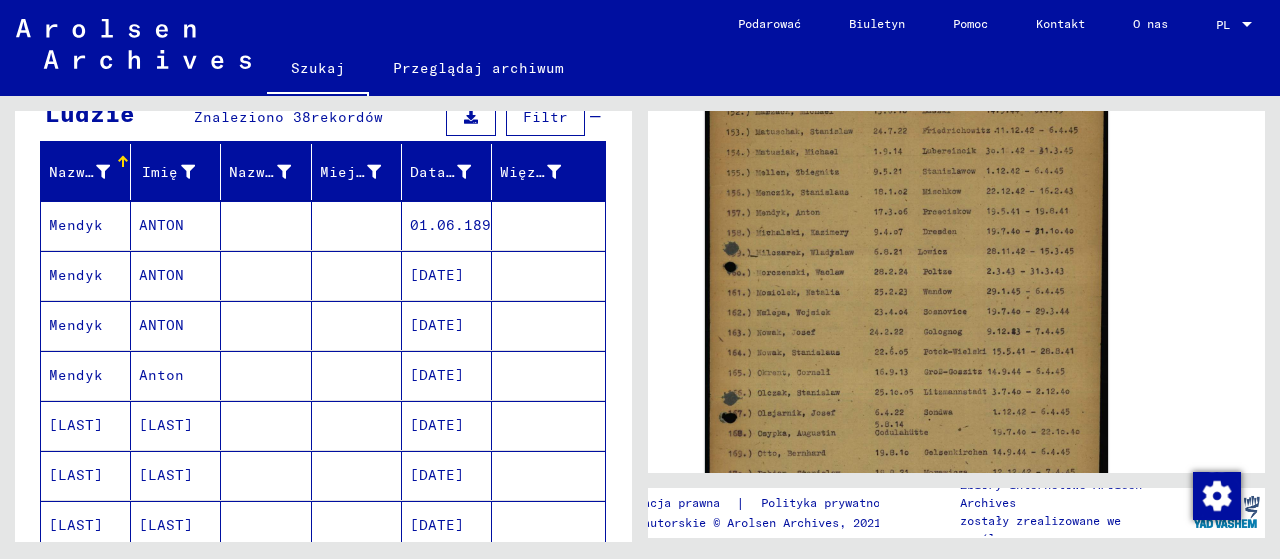 click on "ANTON" at bounding box center [161, 375] 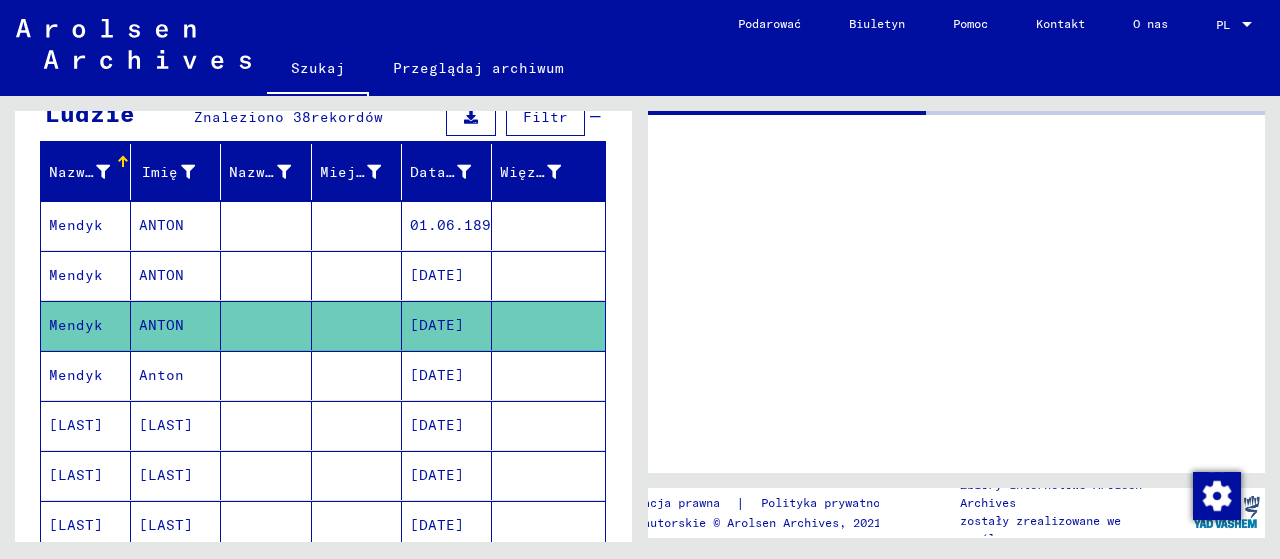 scroll, scrollTop: 0, scrollLeft: 0, axis: both 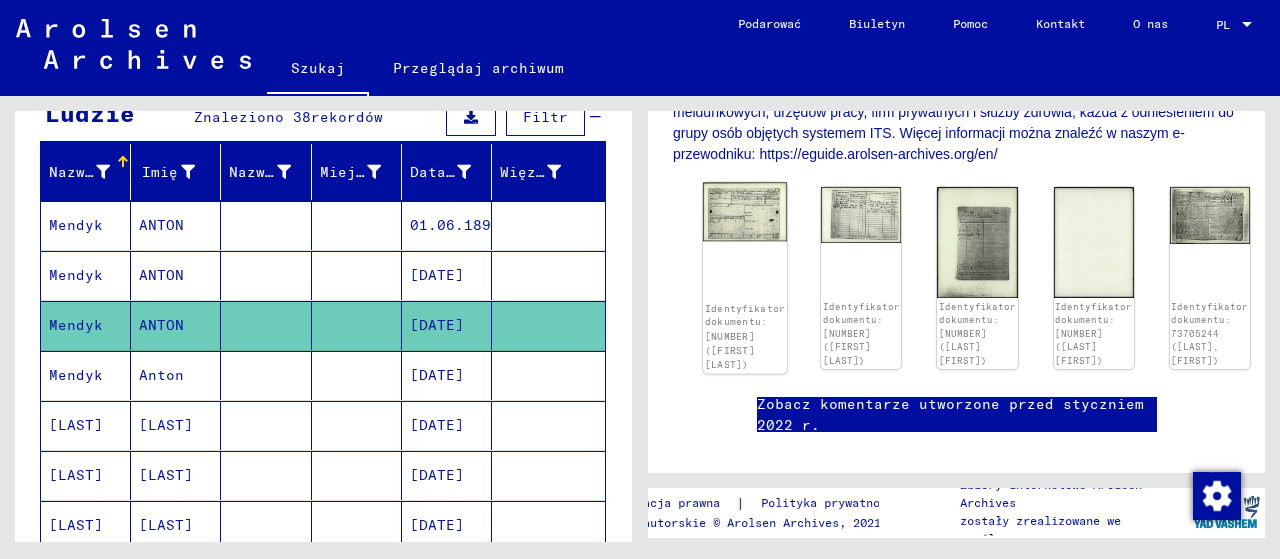 click 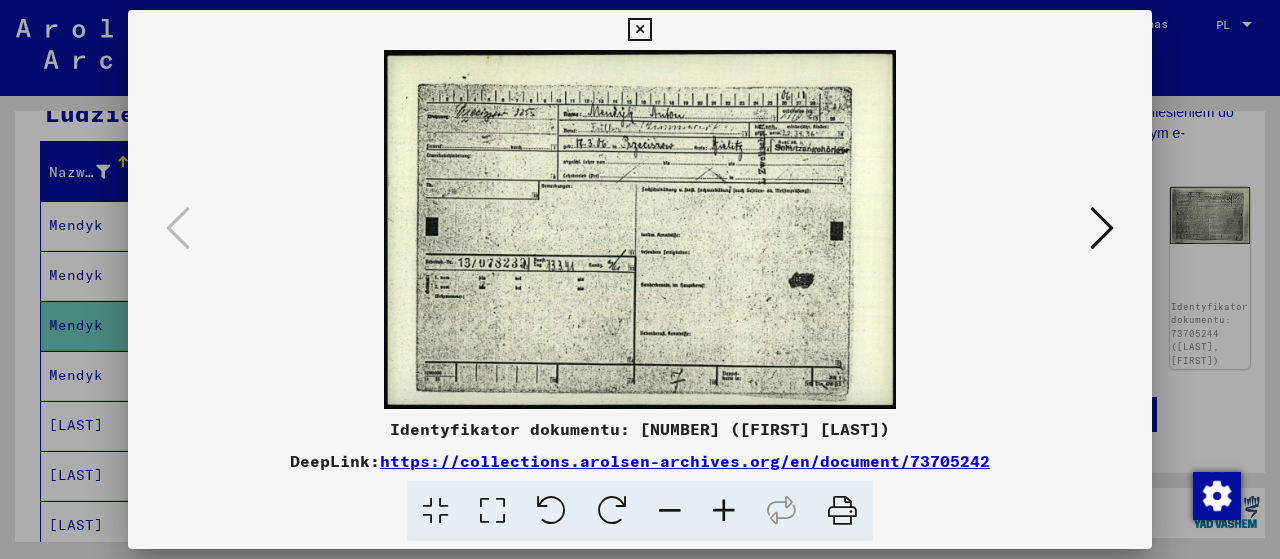 click at bounding box center [639, 30] 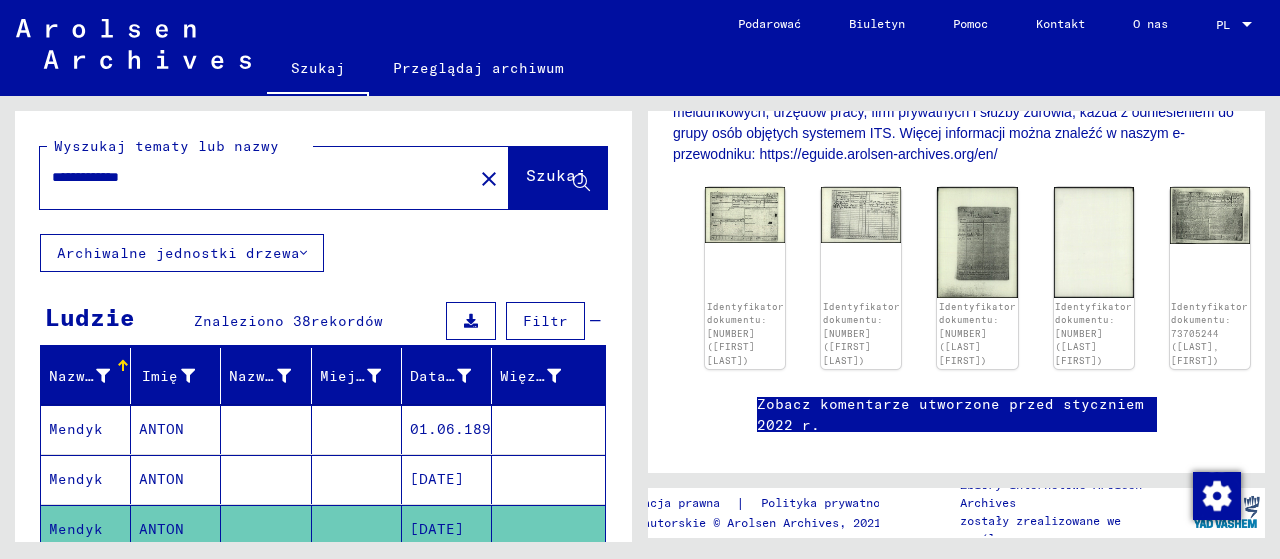 scroll, scrollTop: 1, scrollLeft: 0, axis: vertical 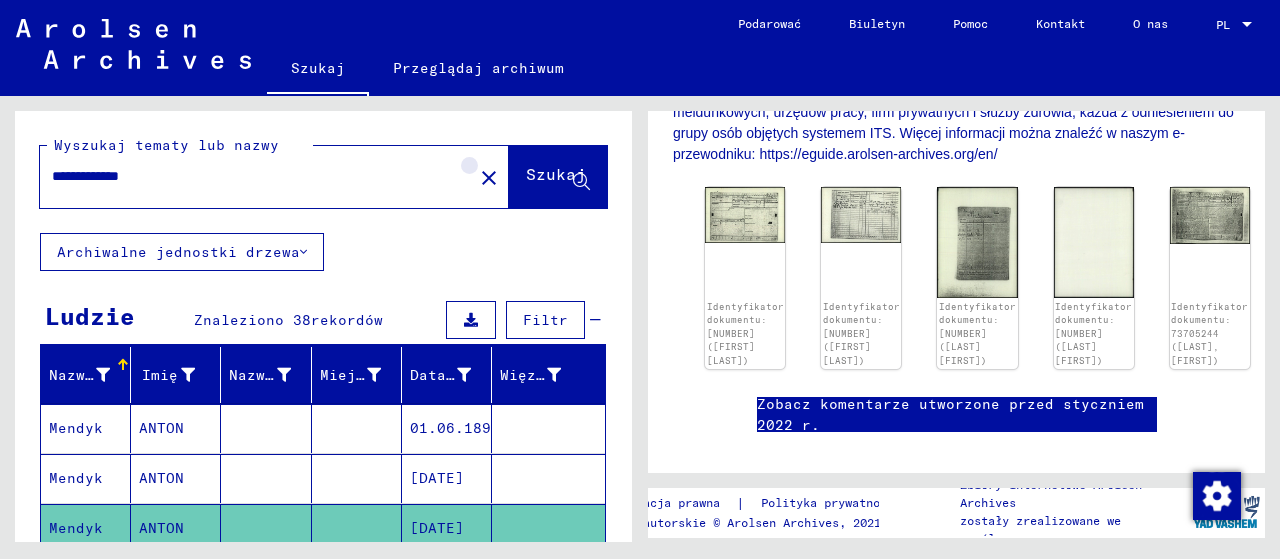 click on "close" 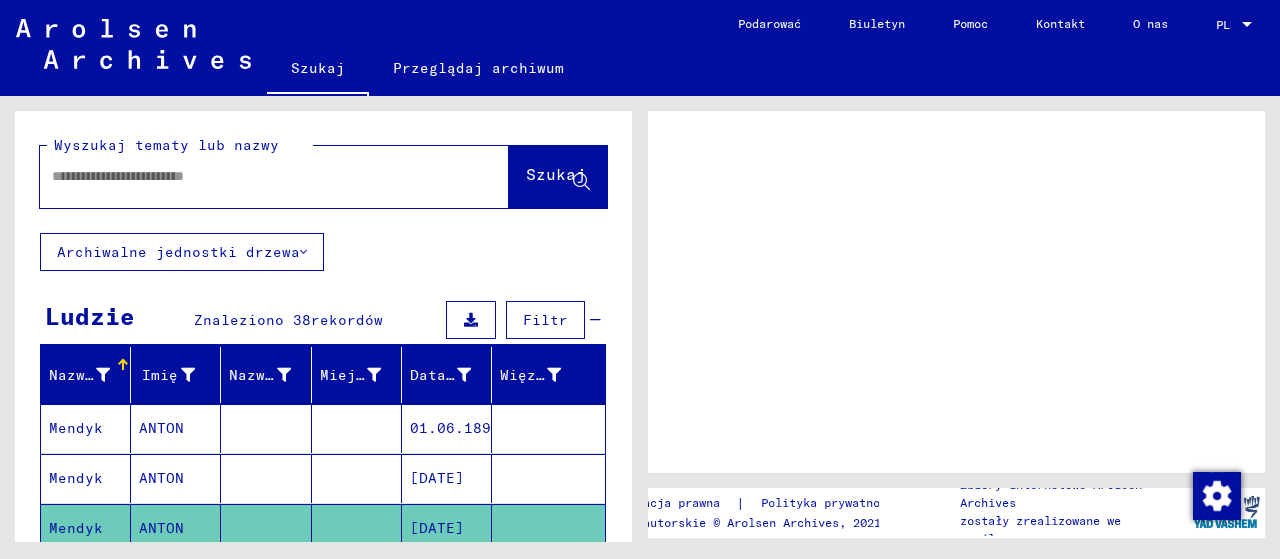 scroll, scrollTop: 0, scrollLeft: 0, axis: both 